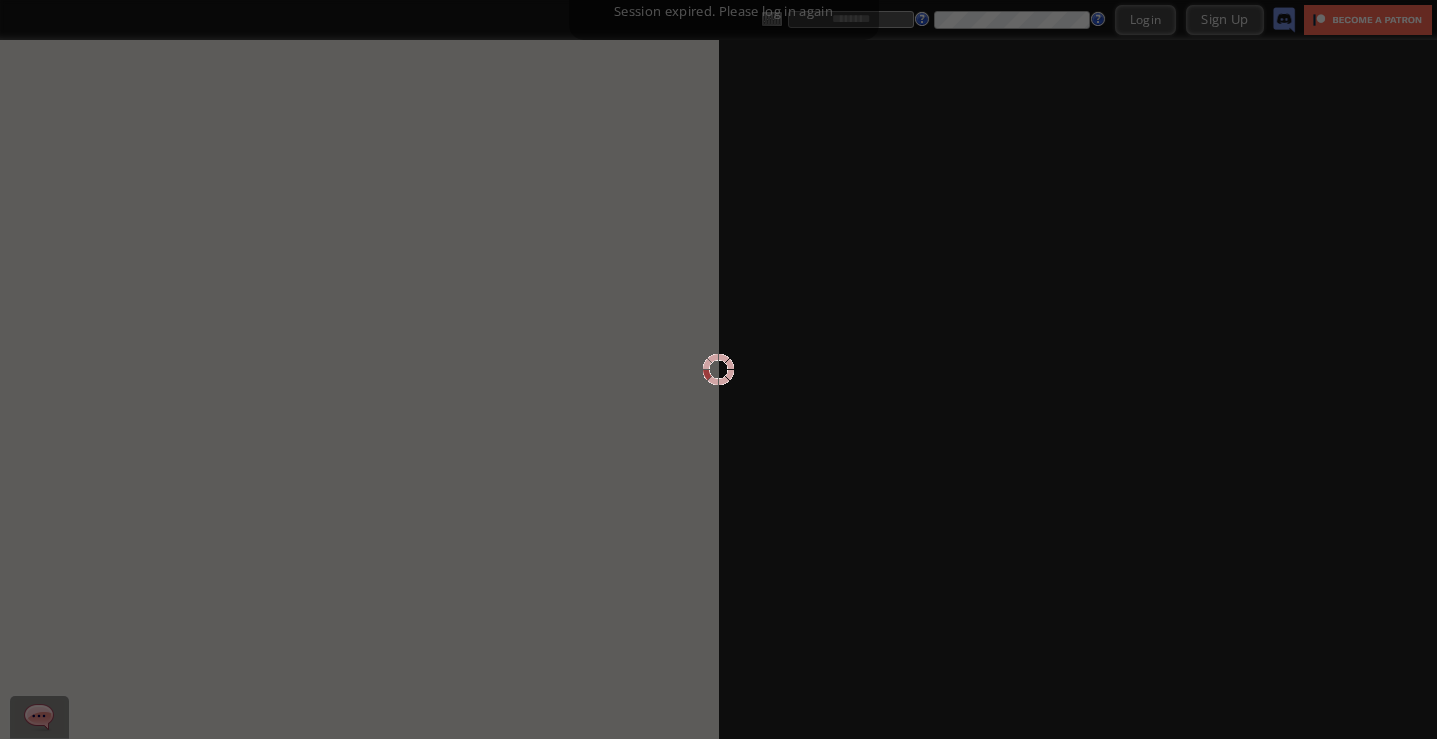 scroll, scrollTop: 0, scrollLeft: 0, axis: both 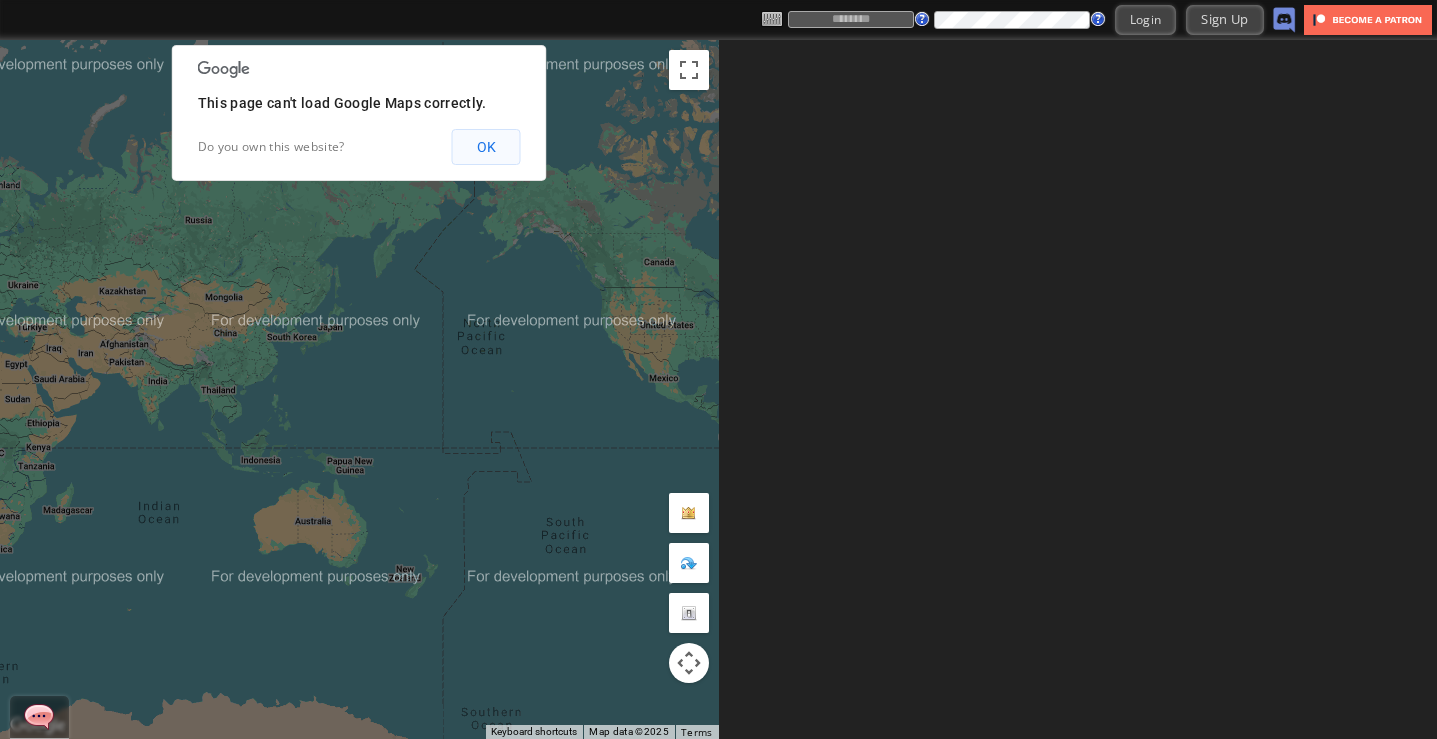 click on "OK" at bounding box center (486, 147) 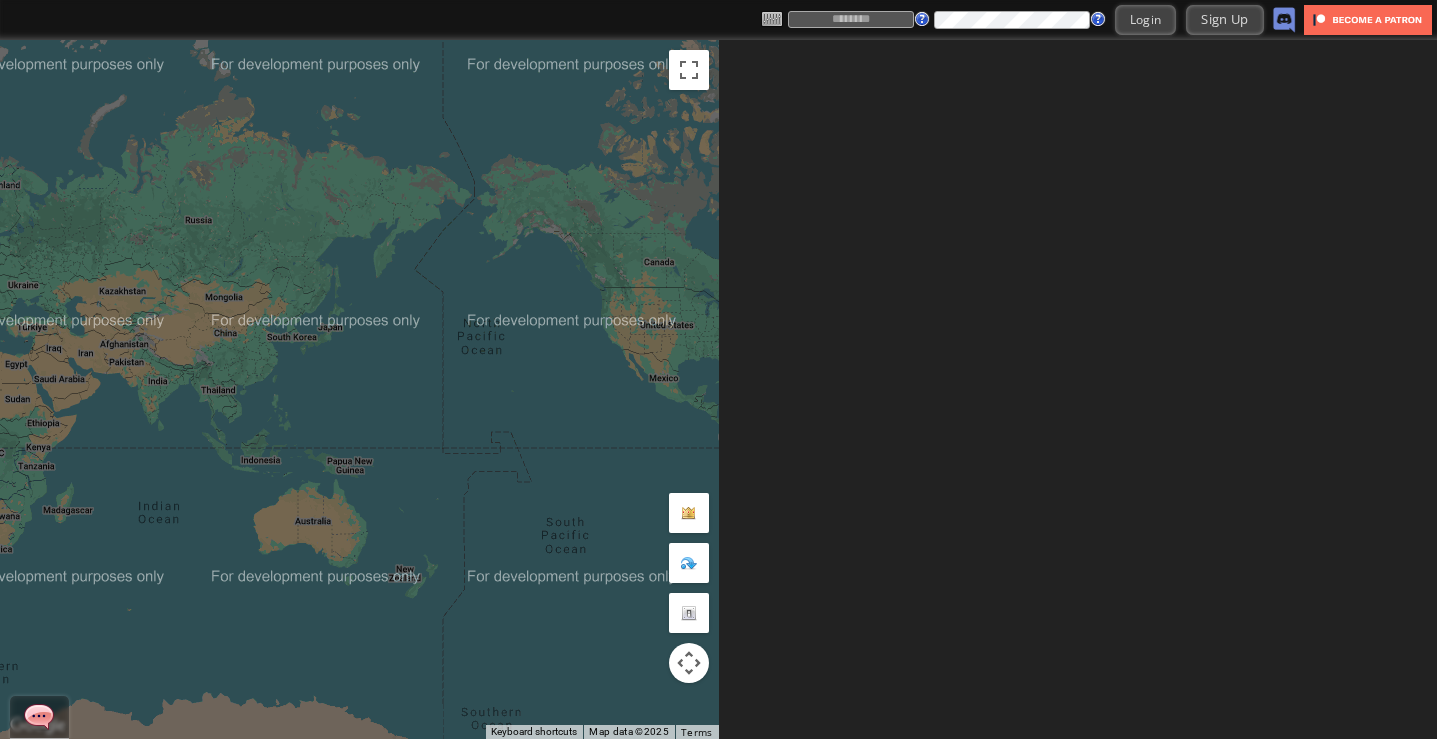 click at bounding box center [851, 19] 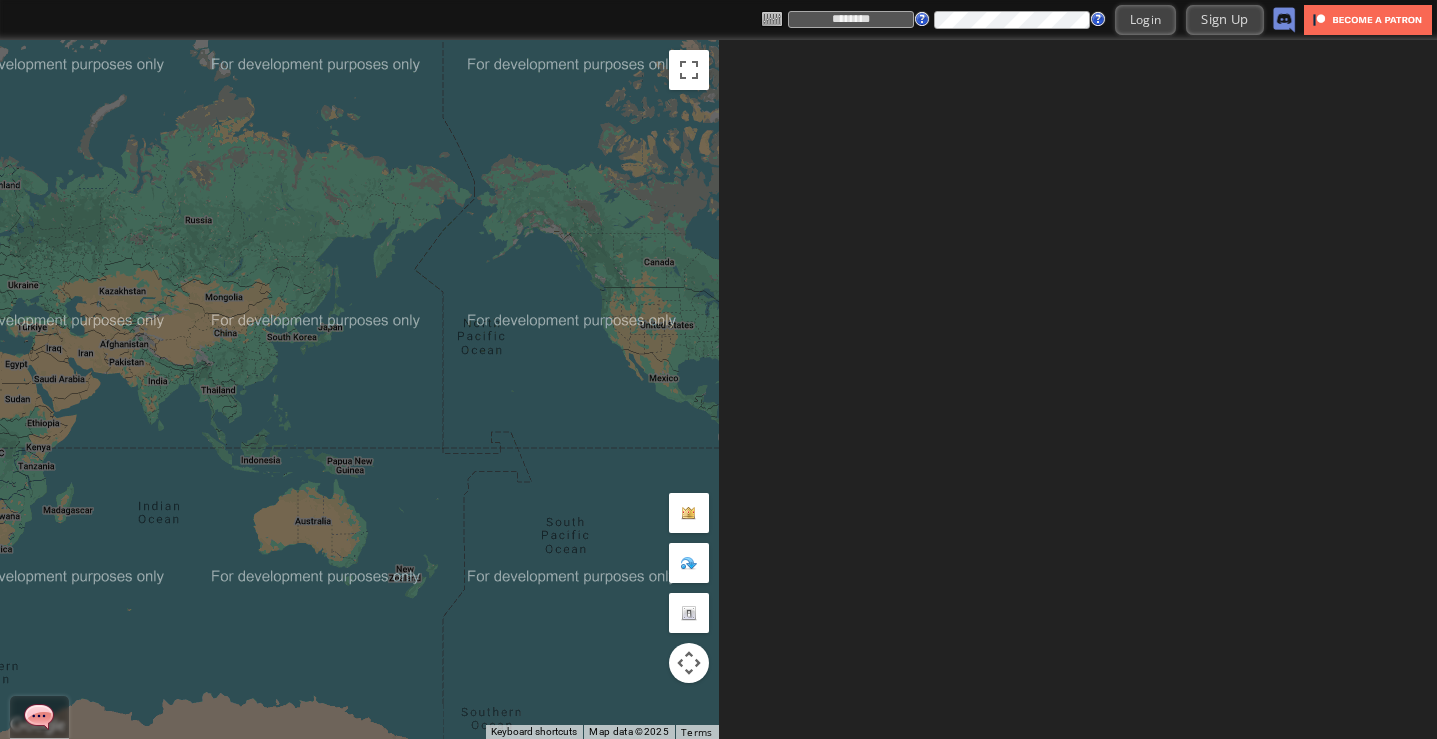type on "********" 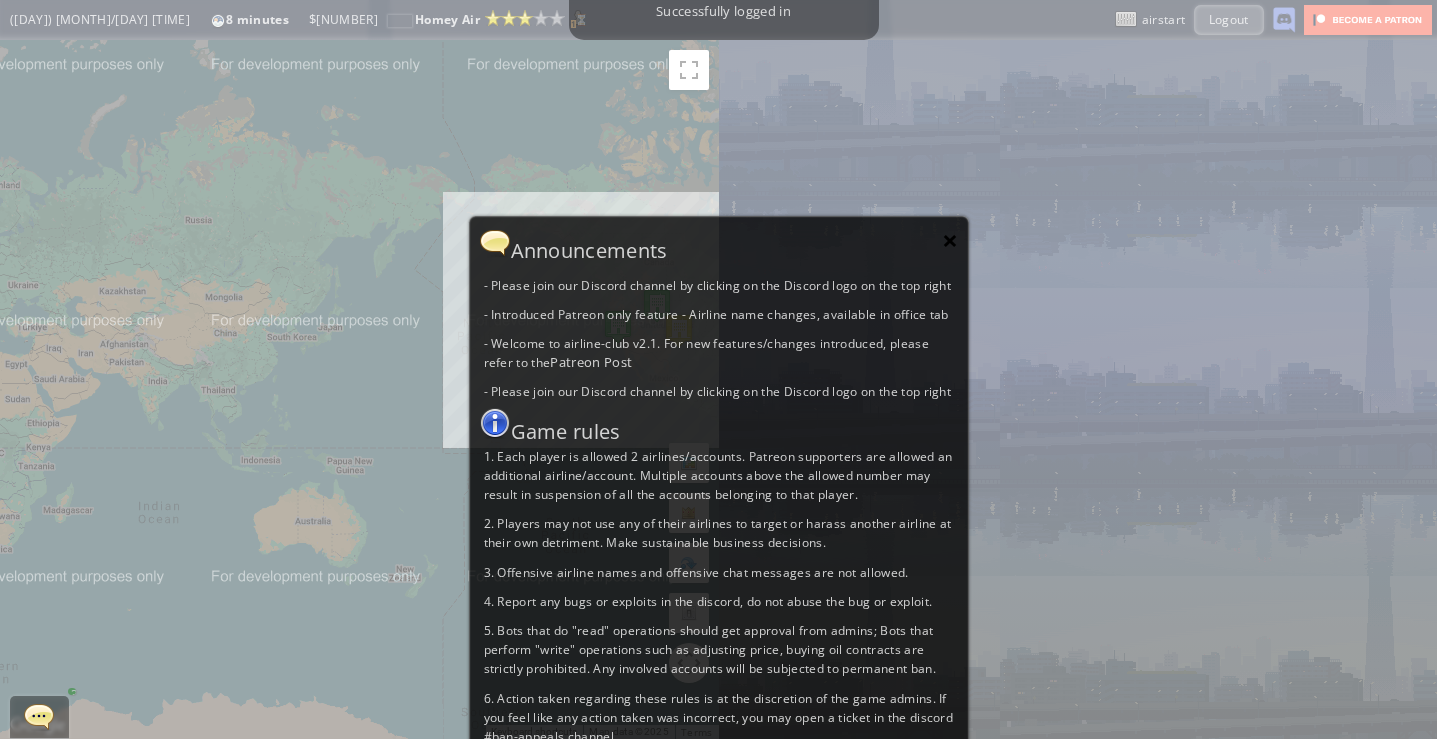 click on "×" at bounding box center (950, 240) 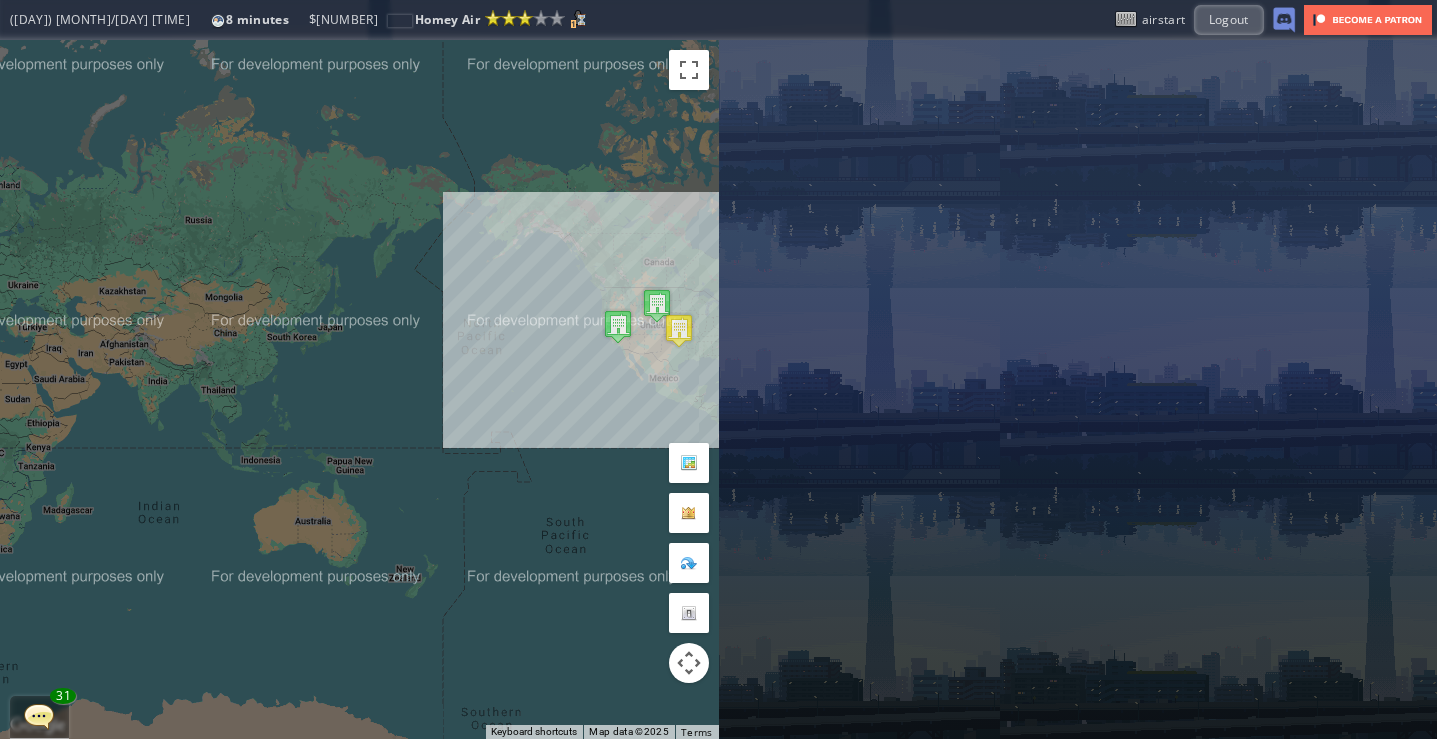click at bounding box center [39, 716] 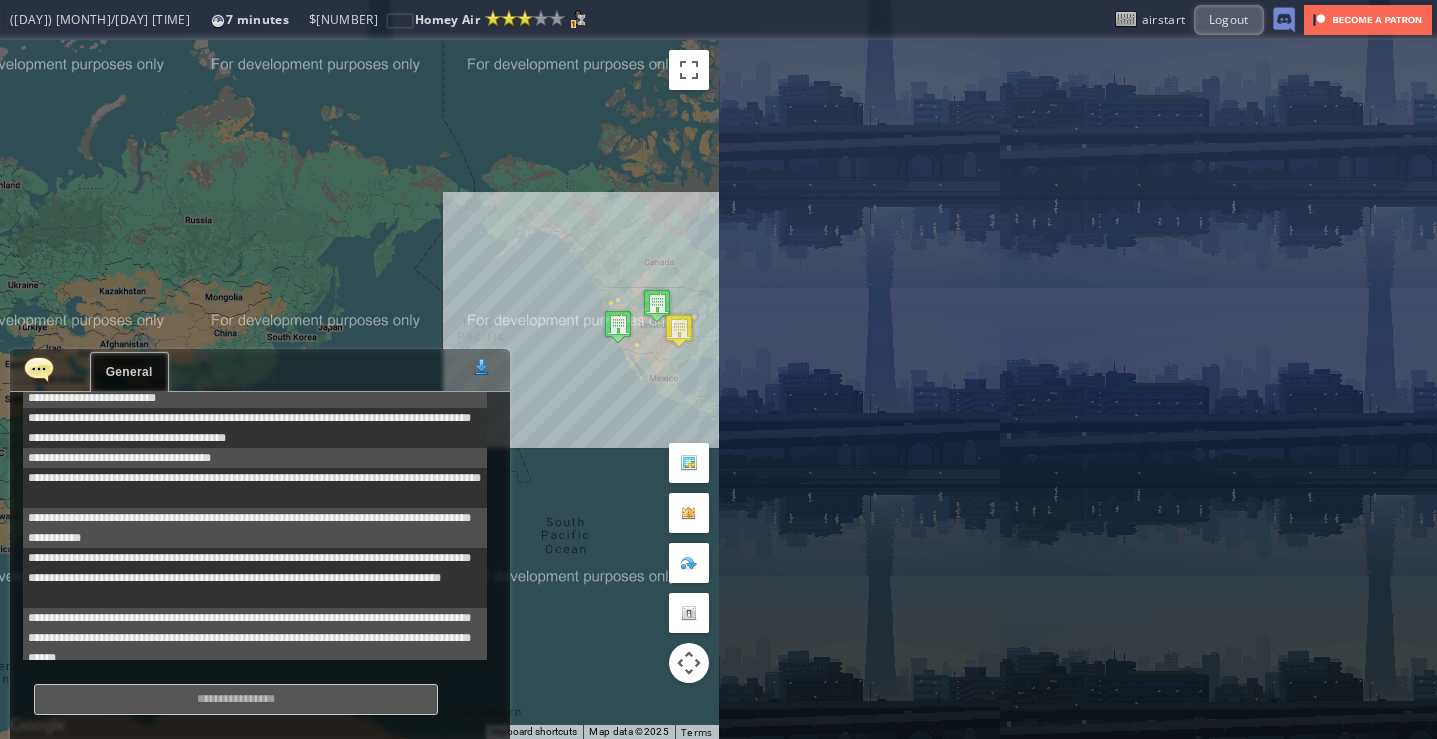 scroll, scrollTop: 2361, scrollLeft: 0, axis: vertical 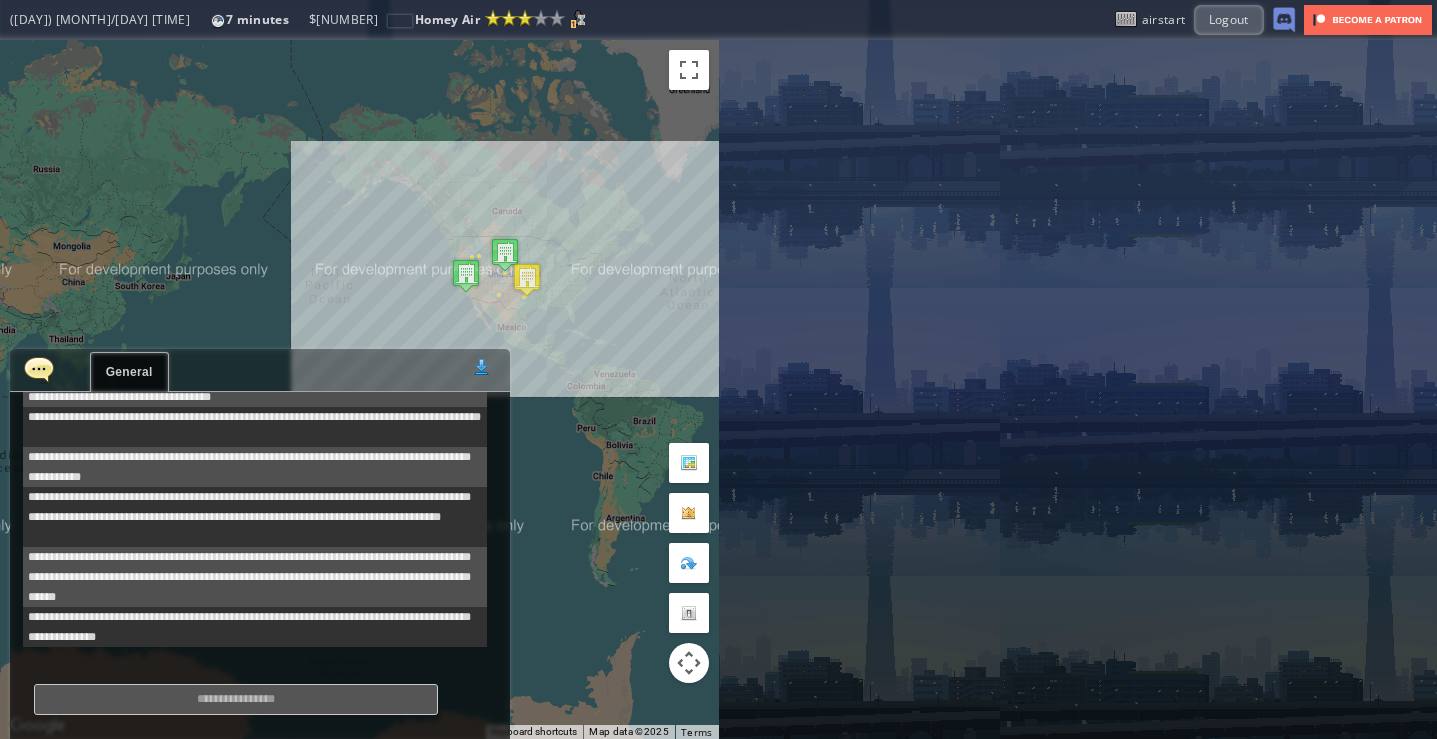 drag, startPoint x: 533, startPoint y: 257, endPoint x: 317, endPoint y: 175, distance: 231.04112 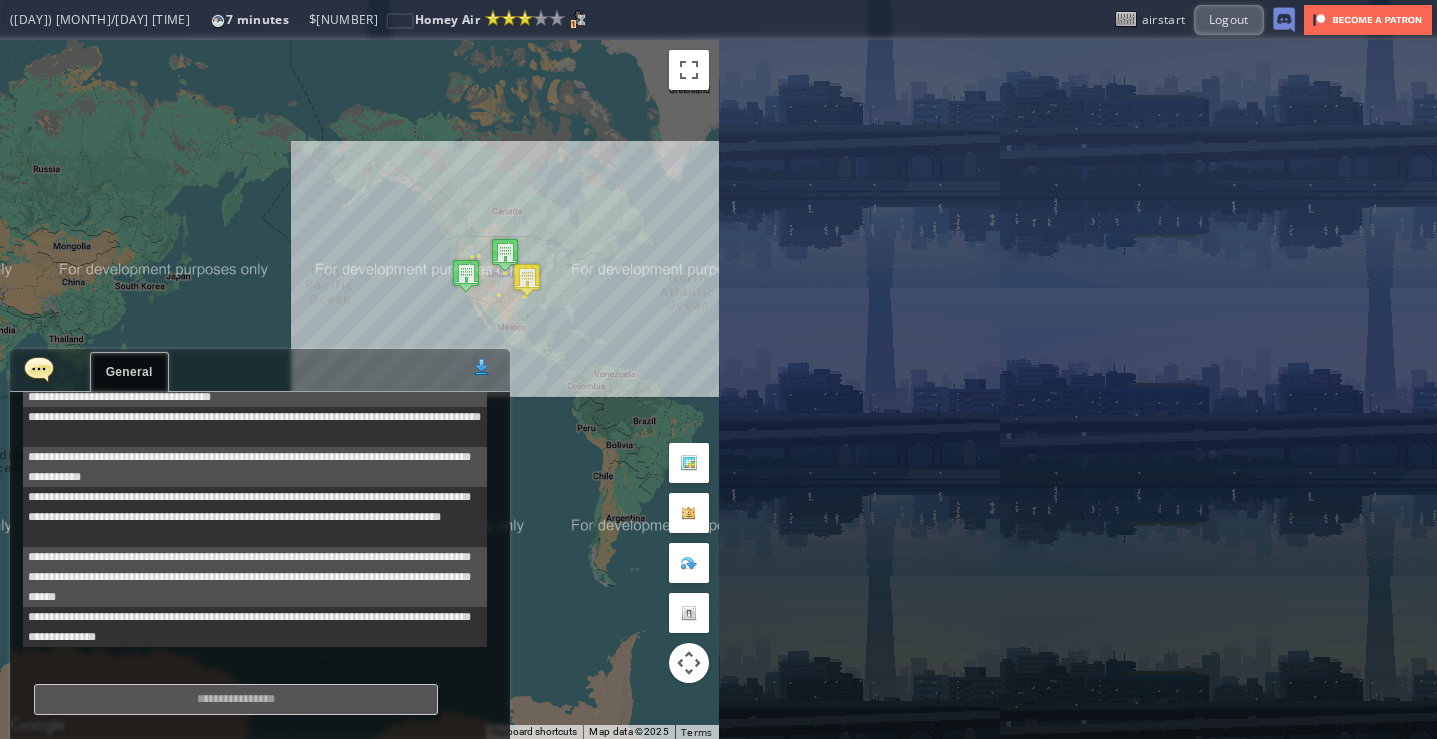 click on "To navigate, press the arrow keys." at bounding box center [359, 389] 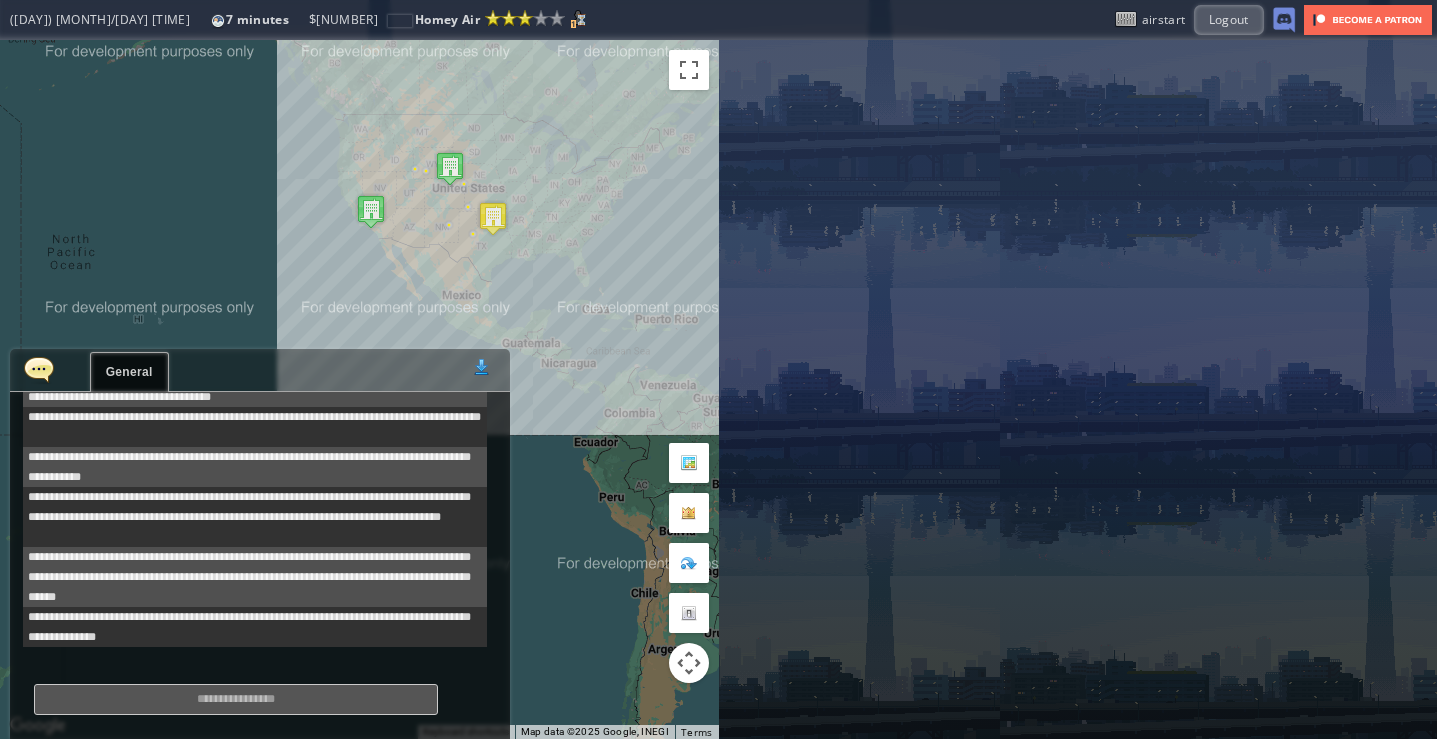 drag, startPoint x: 463, startPoint y: 273, endPoint x: 210, endPoint y: 180, distance: 269.55148 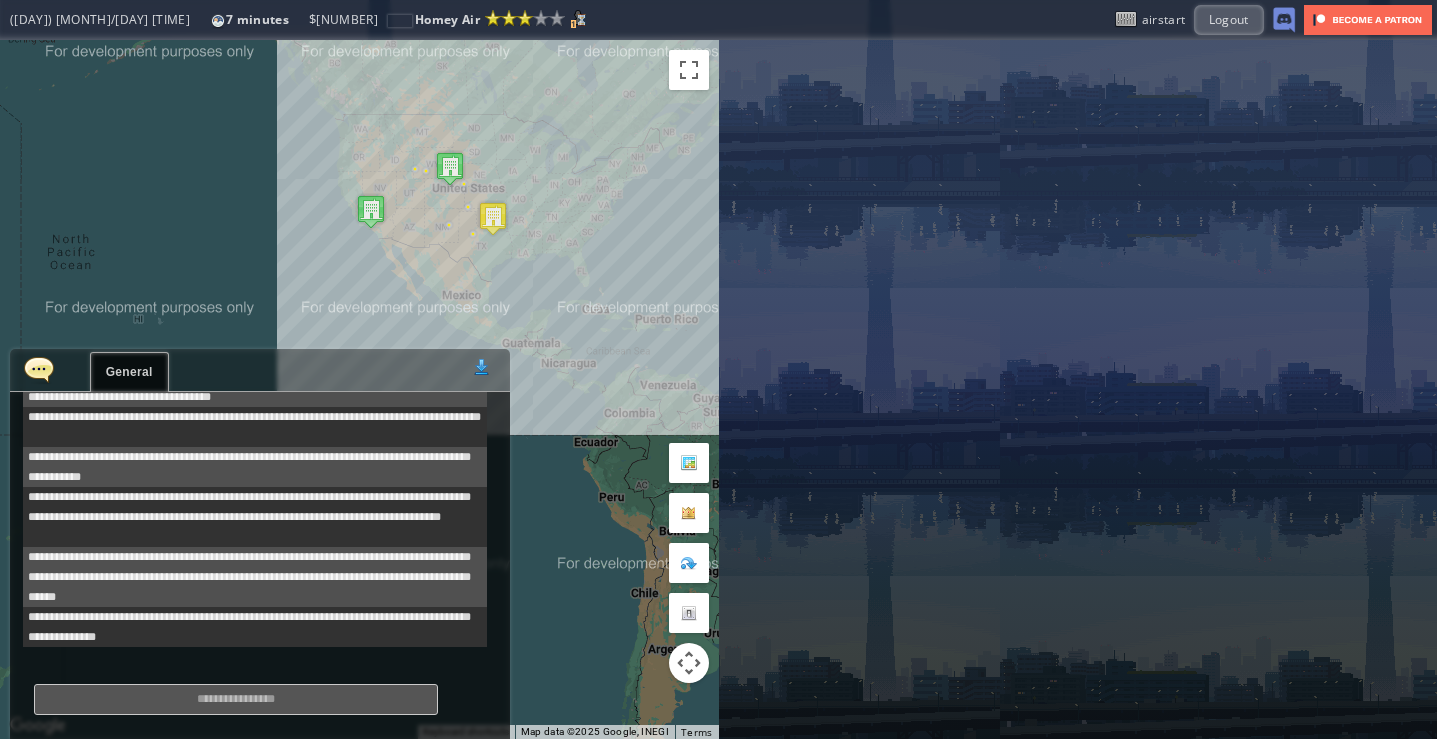 click on "To navigate, press the arrow keys." at bounding box center (359, 389) 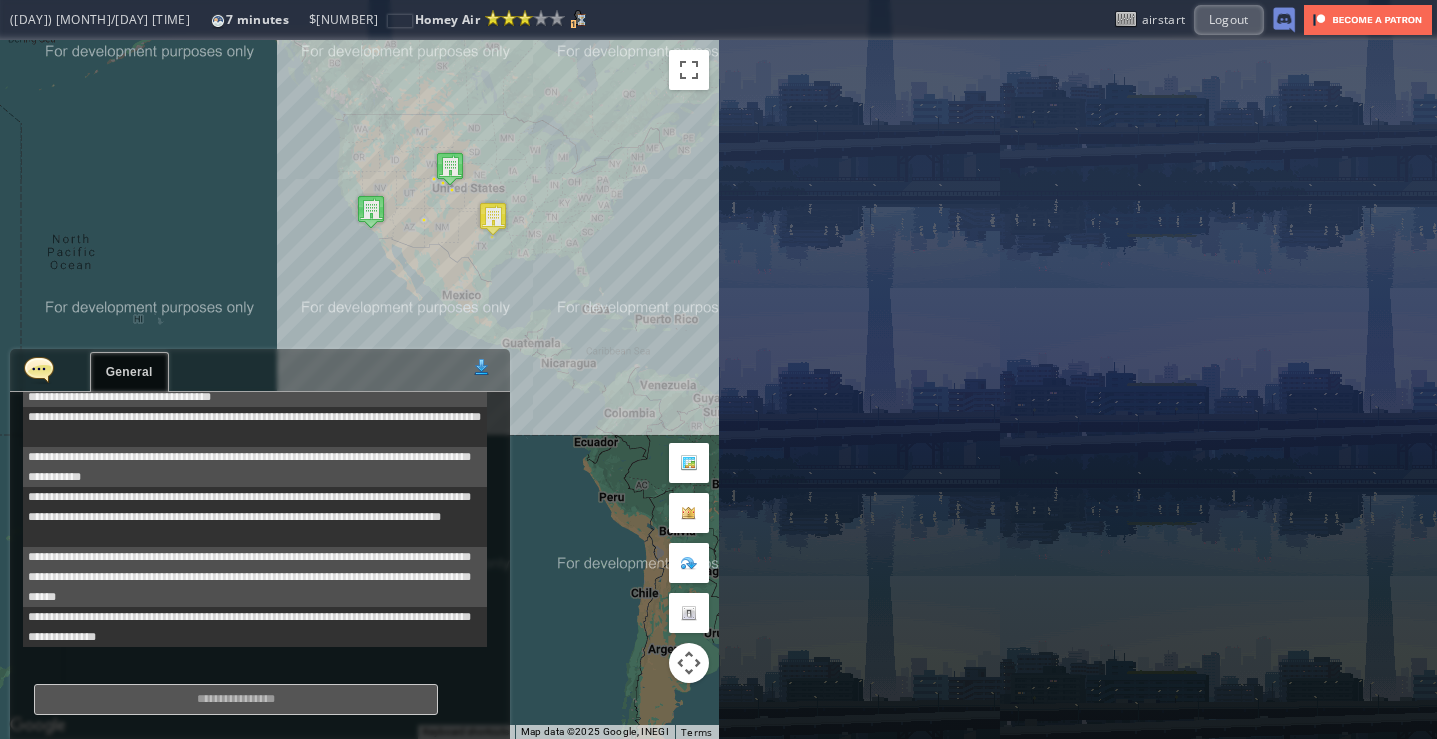 click at bounding box center [39, 369] 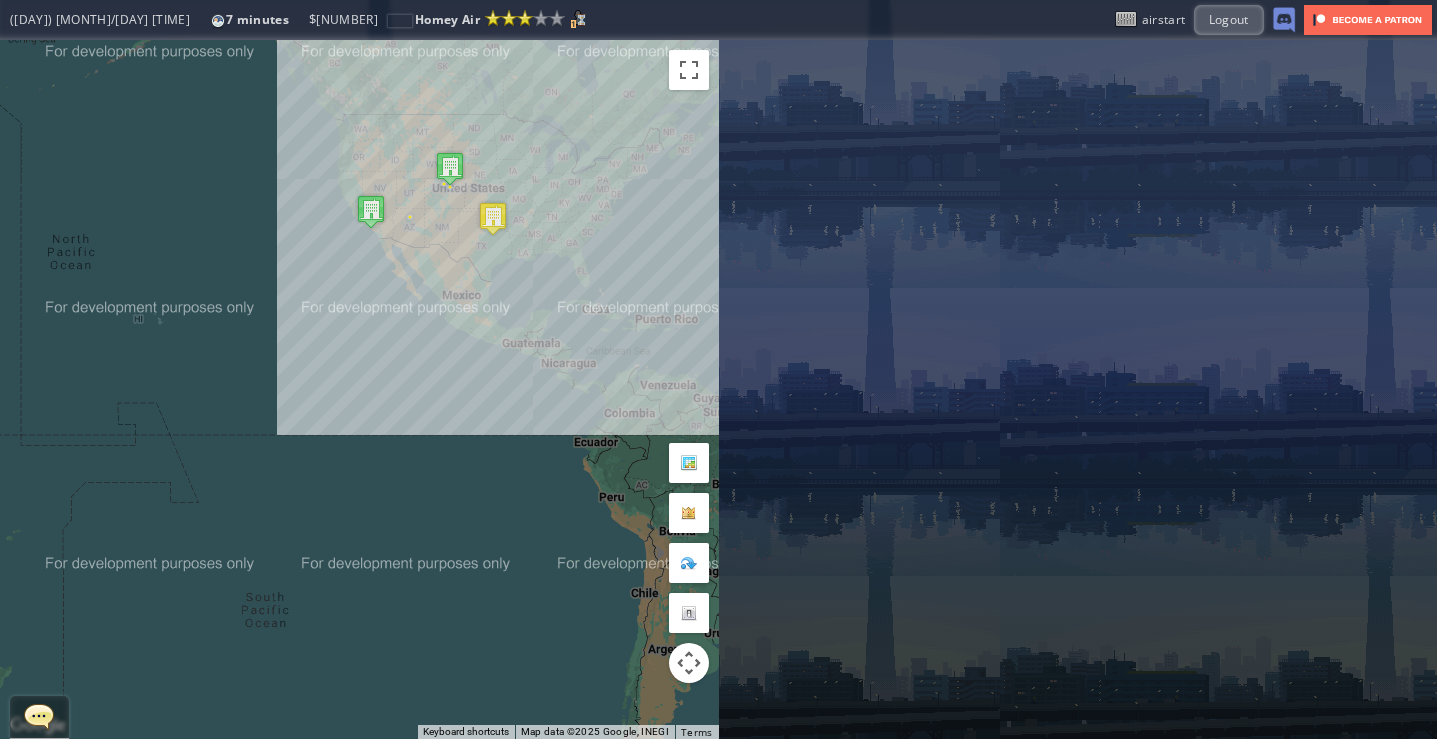 click on "To navigate, press the arrow keys." at bounding box center [359, 389] 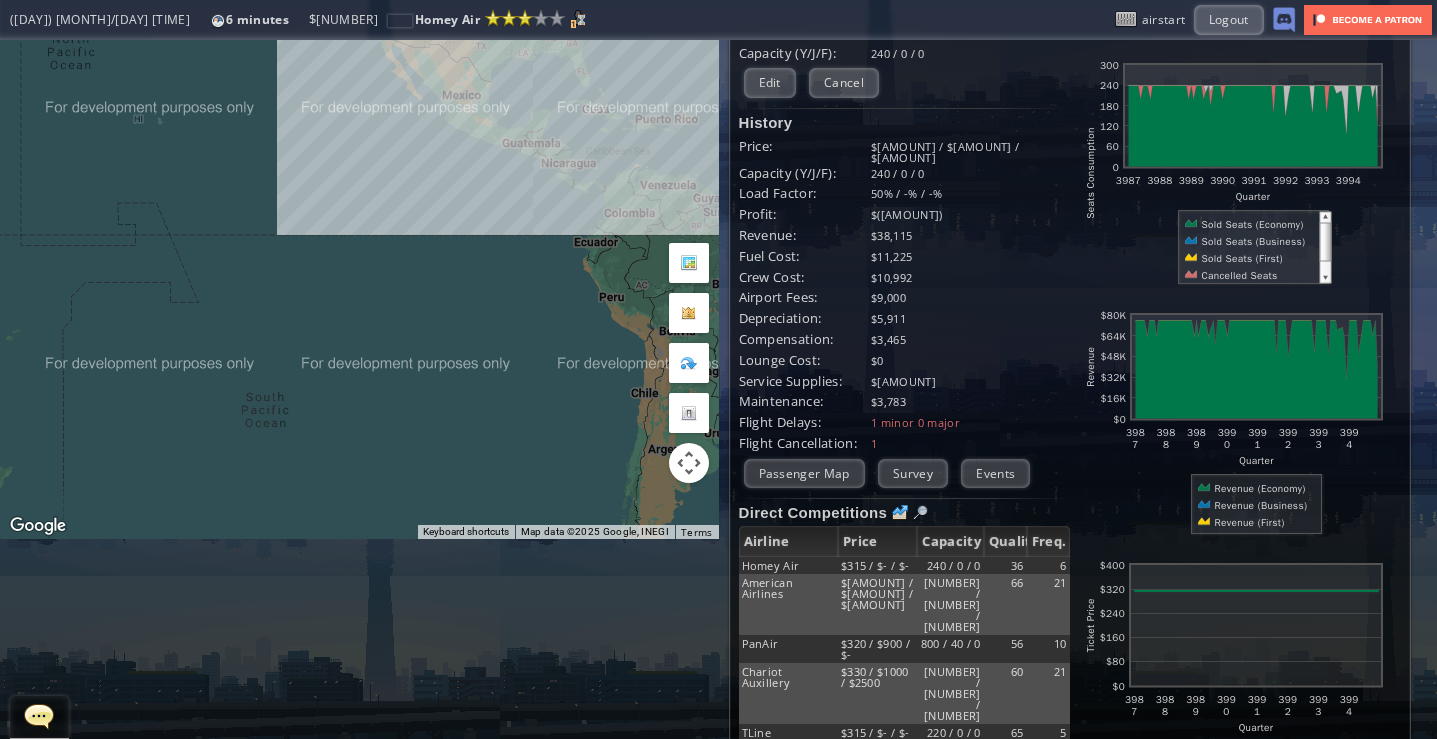 scroll, scrollTop: 0, scrollLeft: 0, axis: both 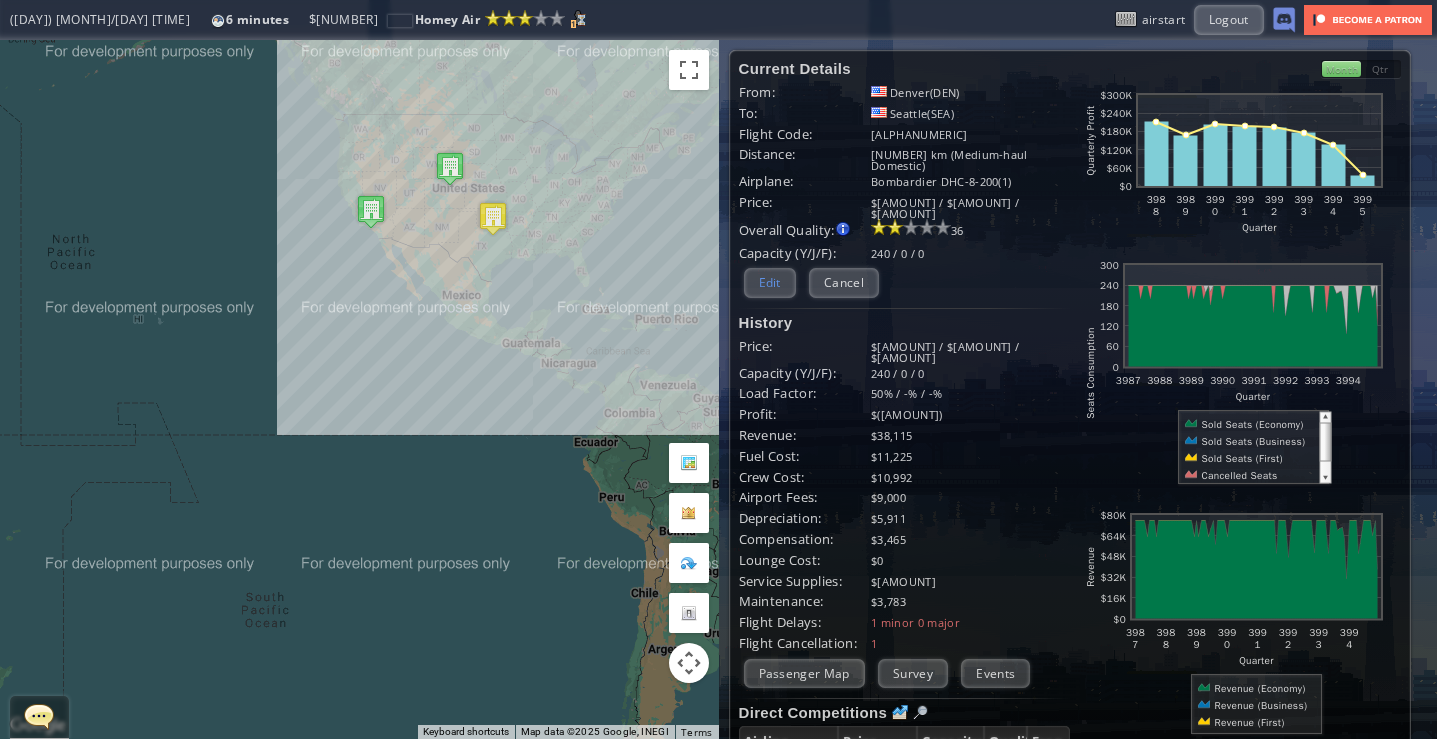 click on "Edit" at bounding box center (770, 282) 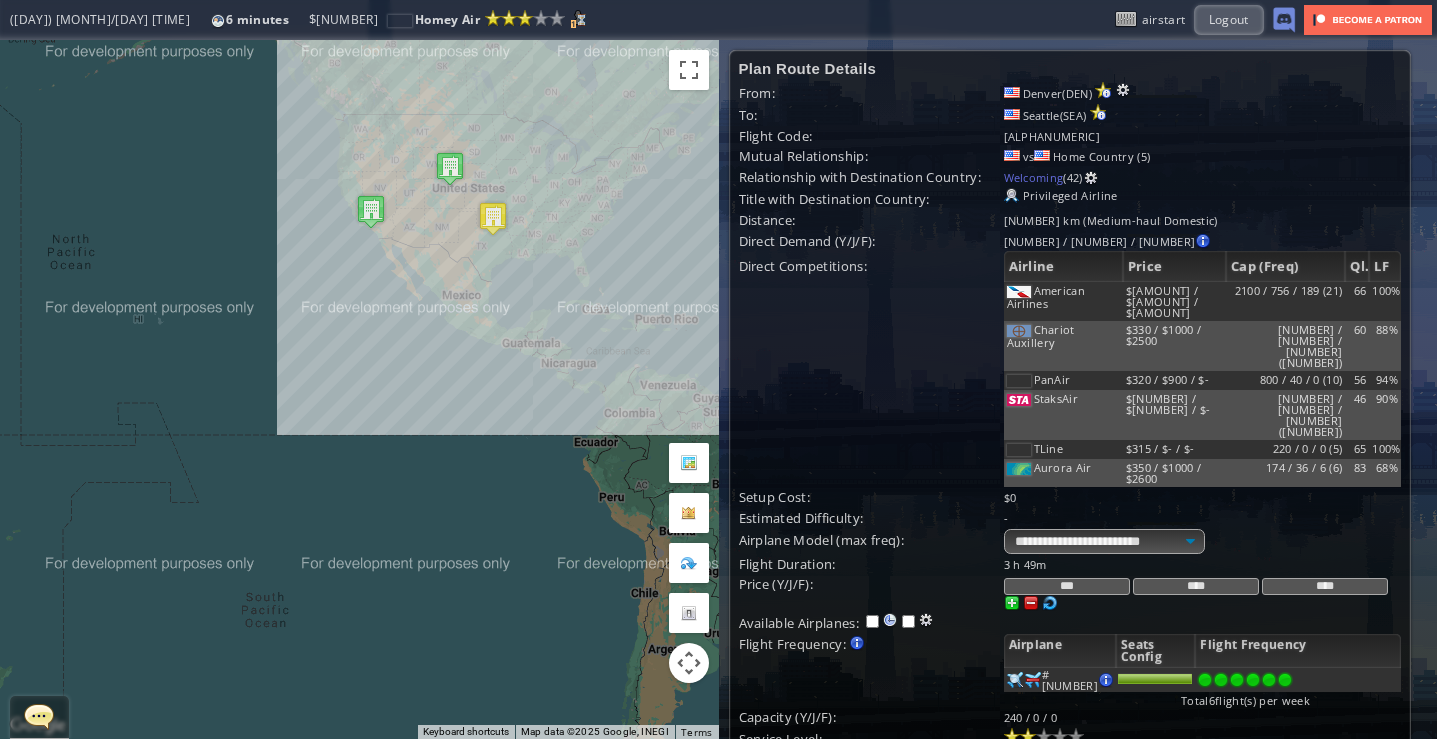 click at bounding box center [1028, 736] 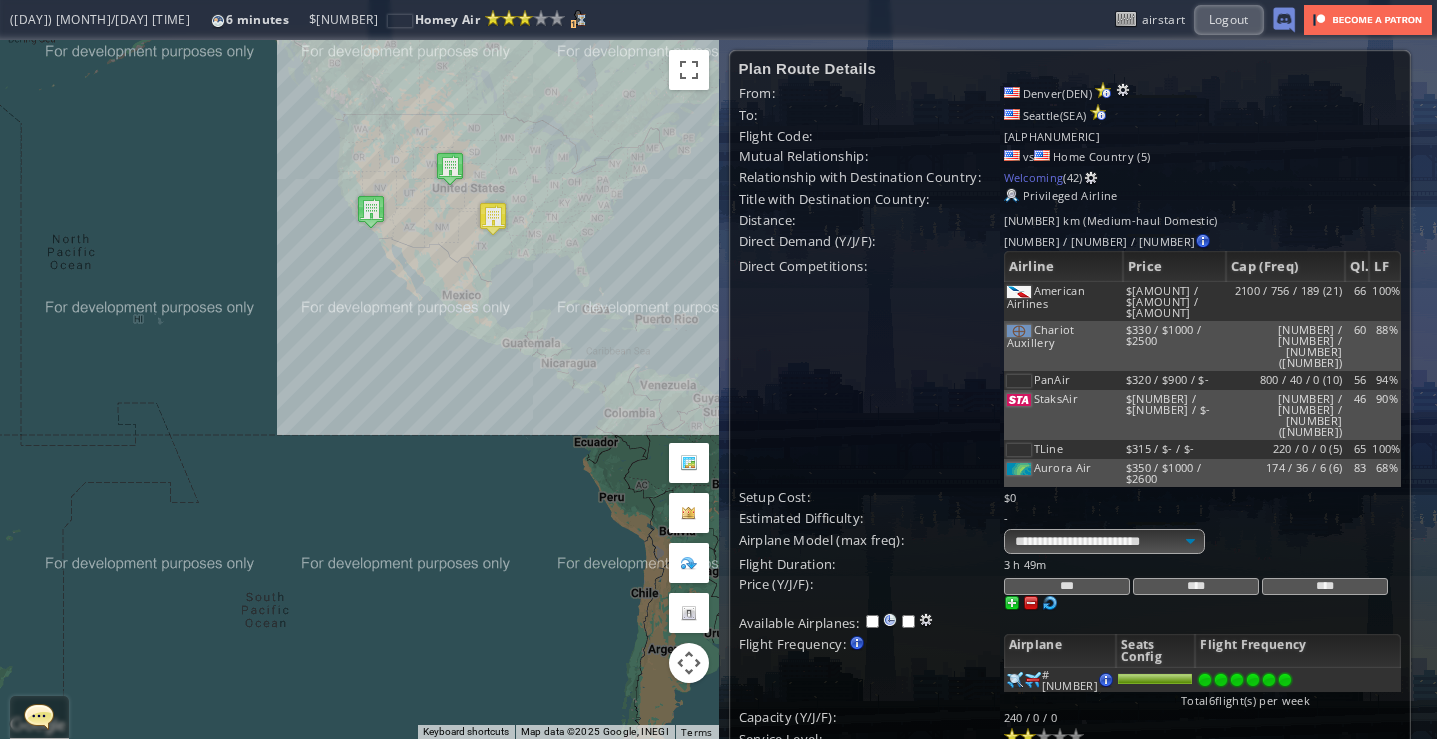 scroll, scrollTop: 100, scrollLeft: 0, axis: vertical 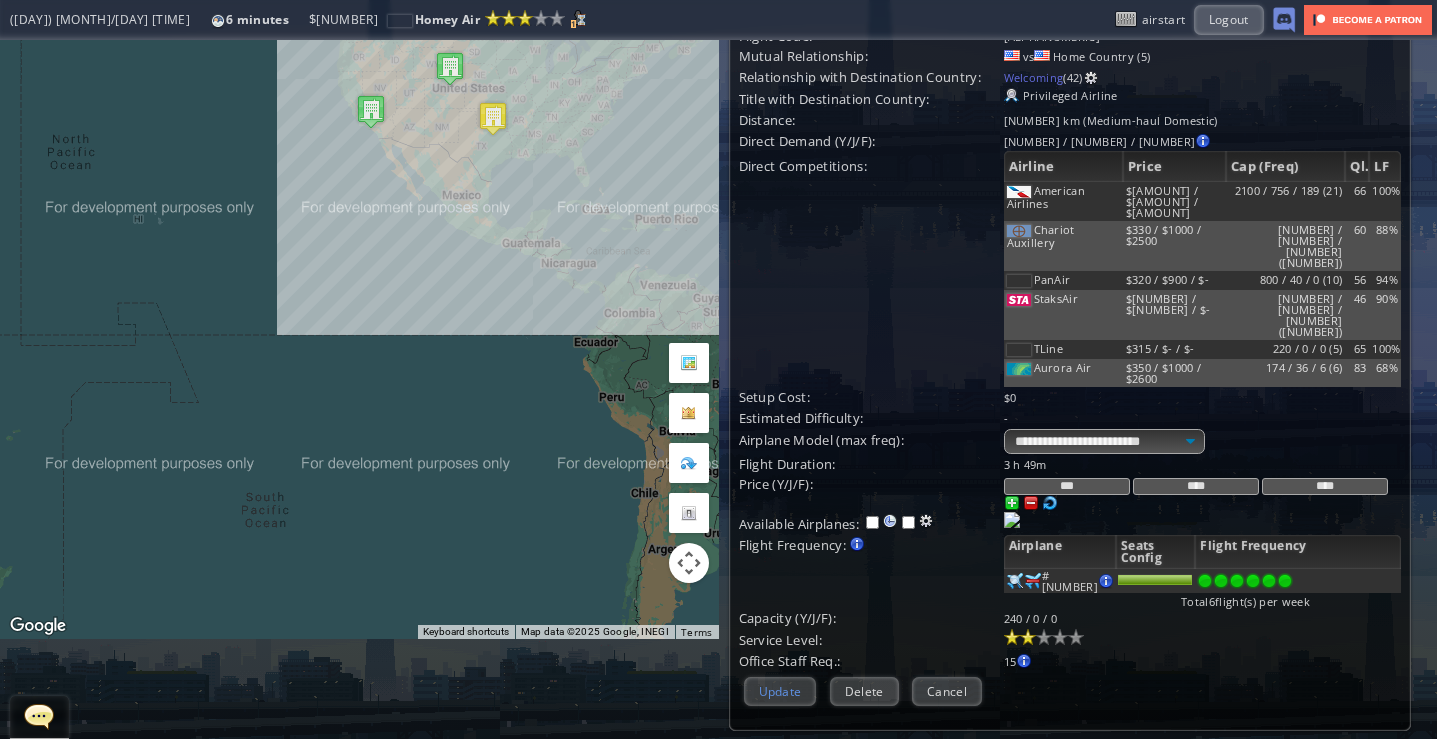 click on "Update" at bounding box center [780, 691] 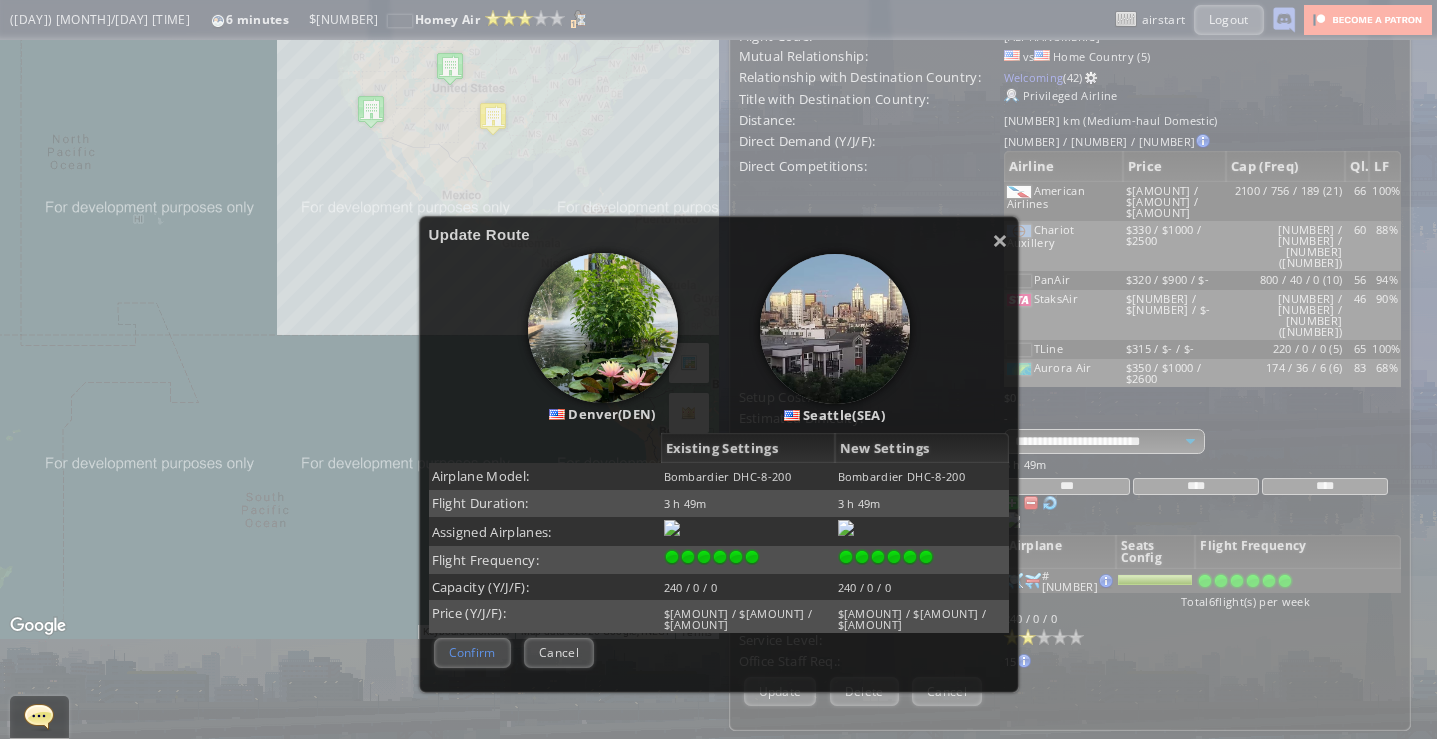 click on "Confirm" at bounding box center [472, 652] 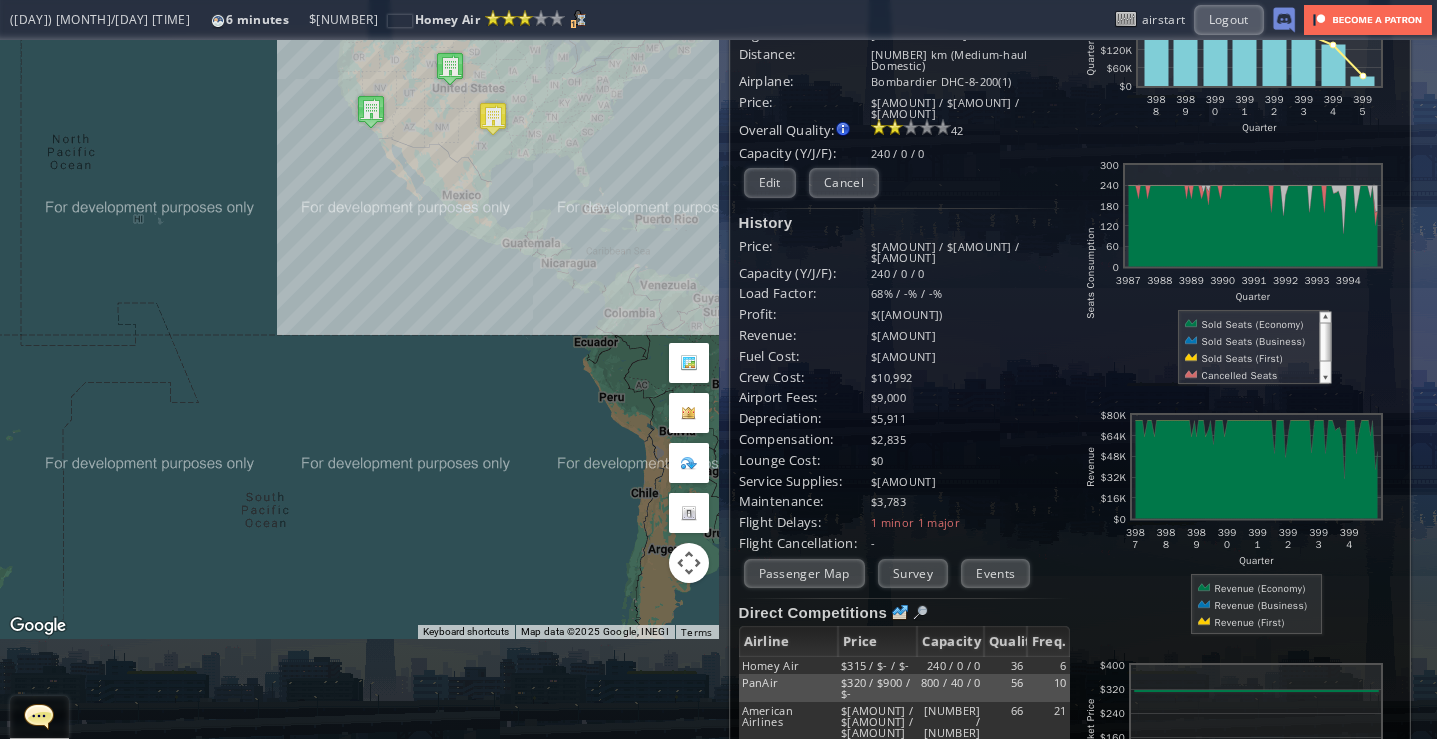 scroll, scrollTop: 0, scrollLeft: 0, axis: both 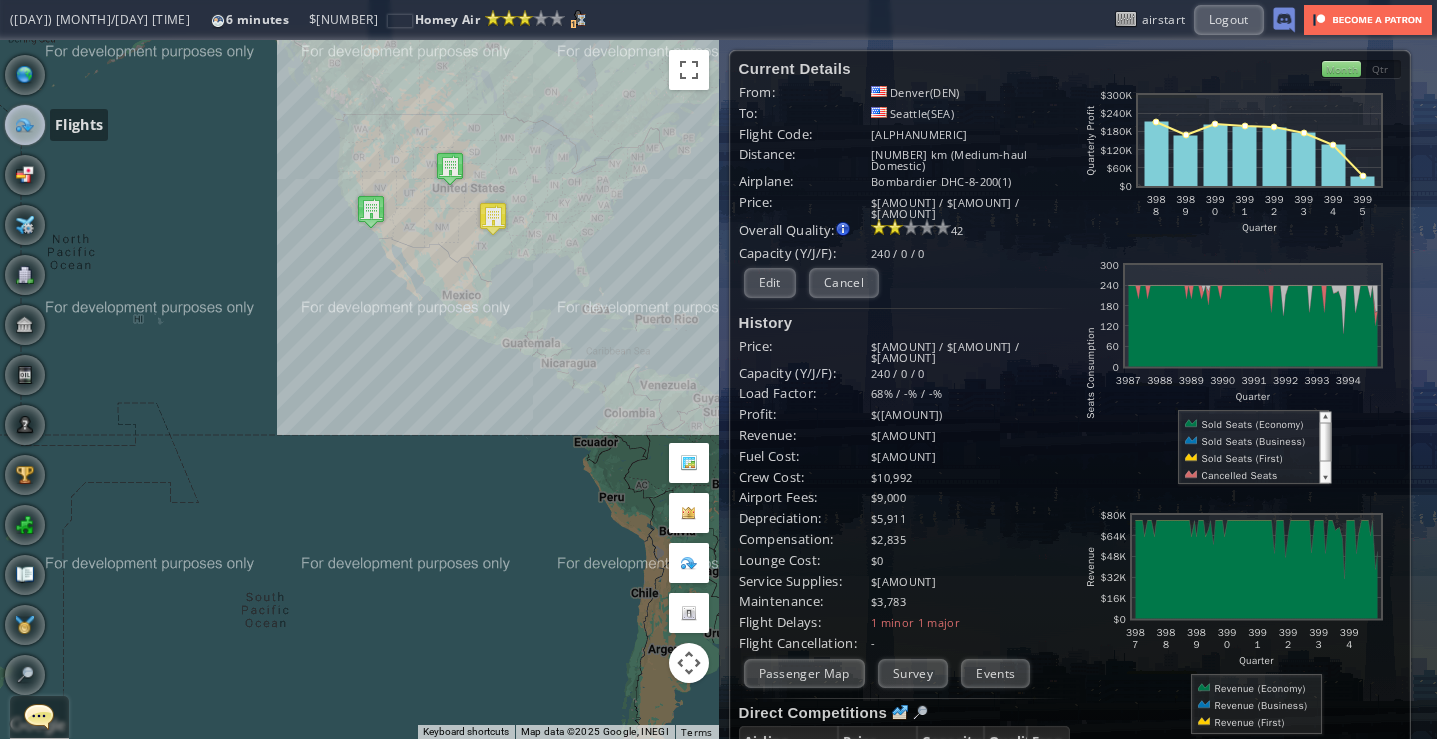 click at bounding box center (25, 125) 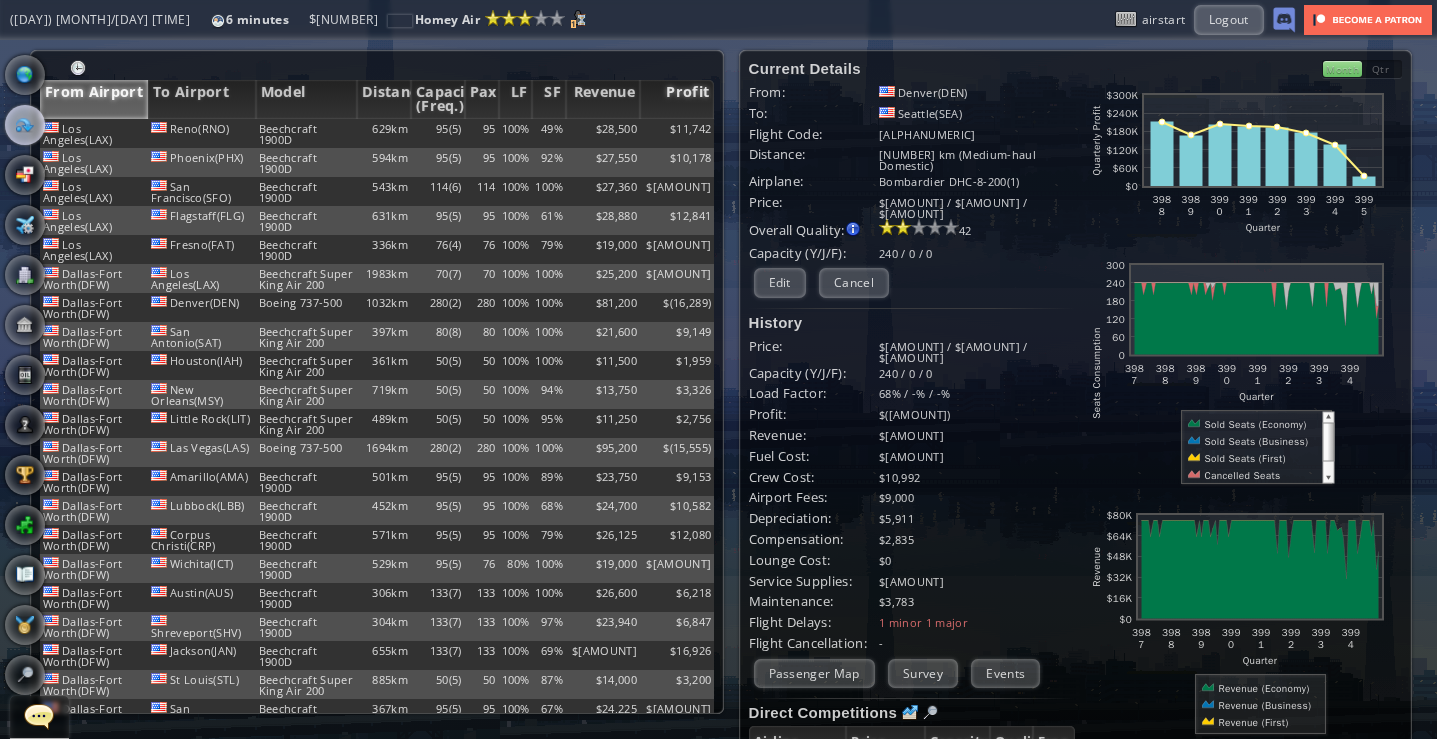 click on "Profit" at bounding box center (677, 99) 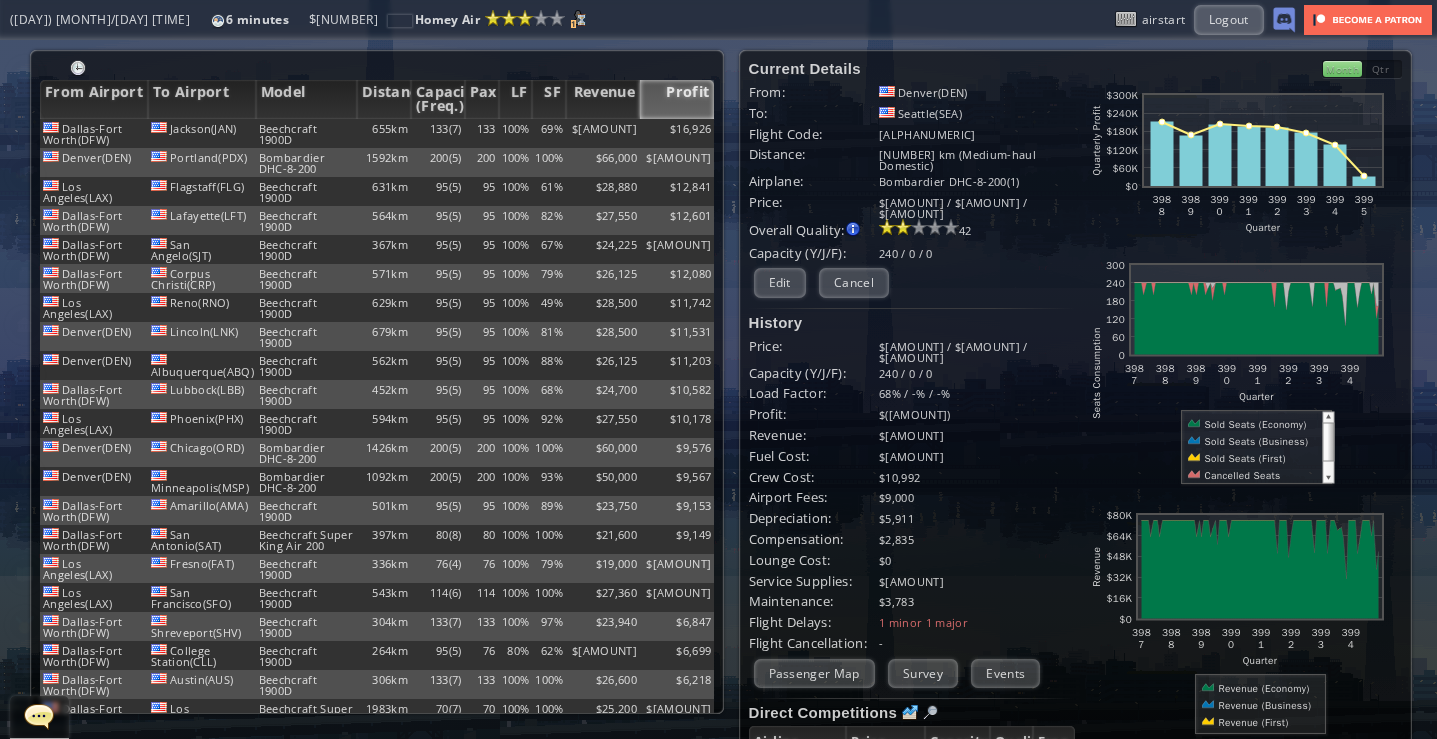 click on "Profit" at bounding box center [677, 99] 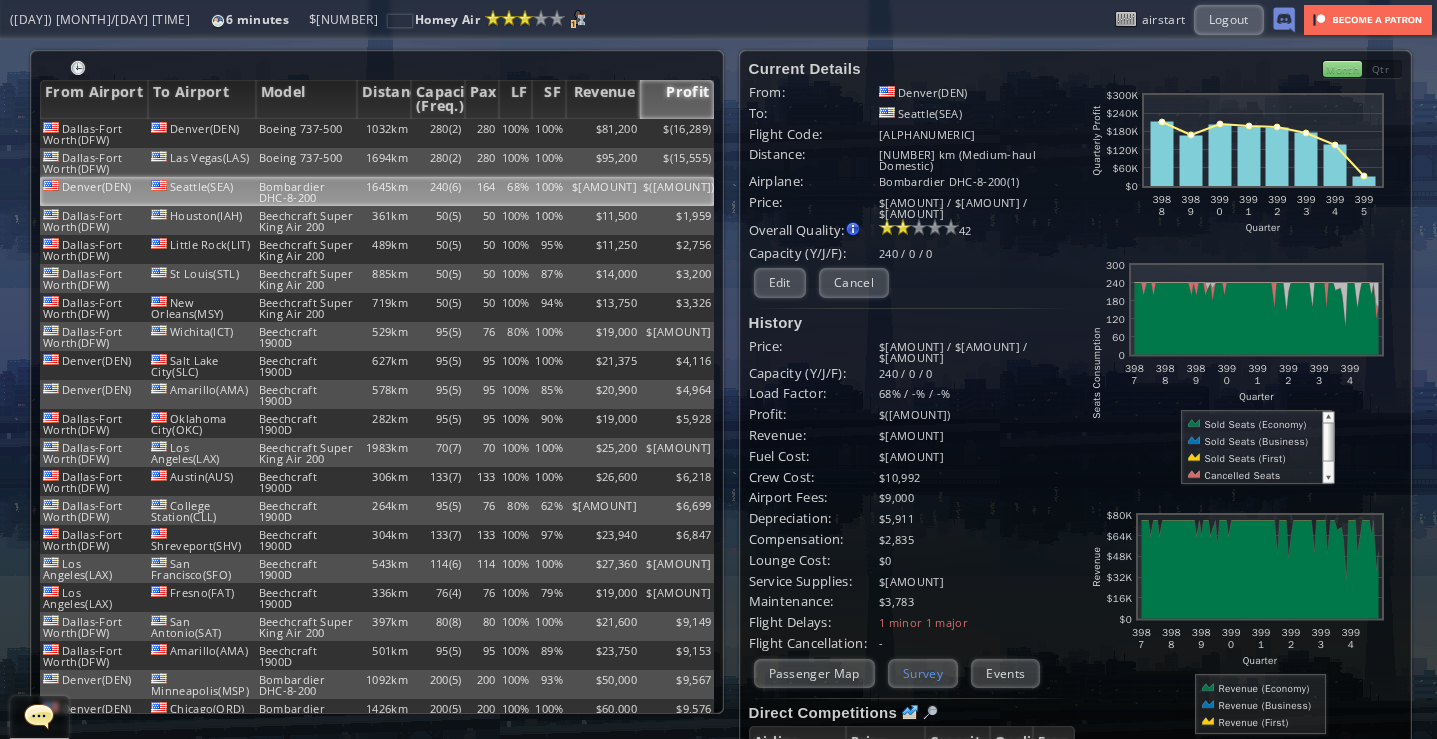 click on "Survey" at bounding box center [923, 673] 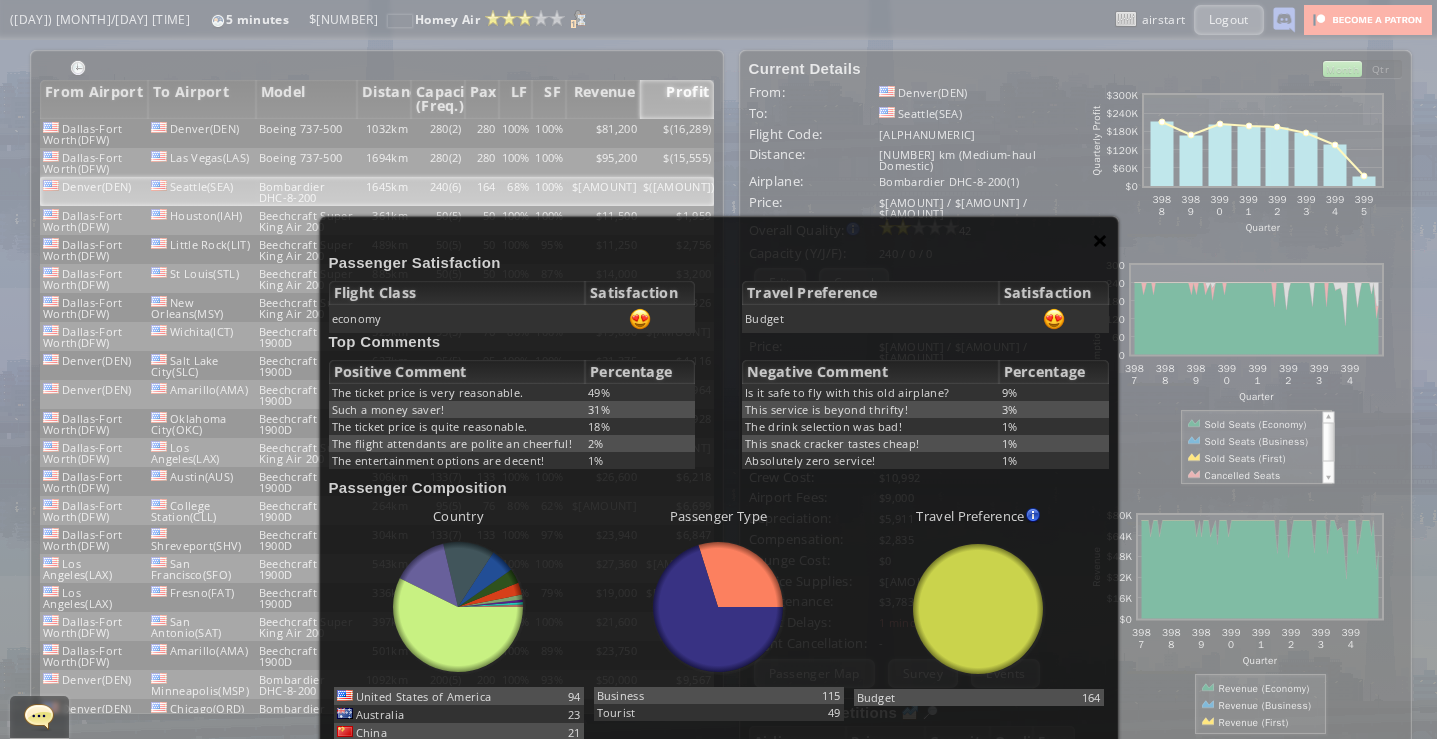 click on "×" at bounding box center (1100, 240) 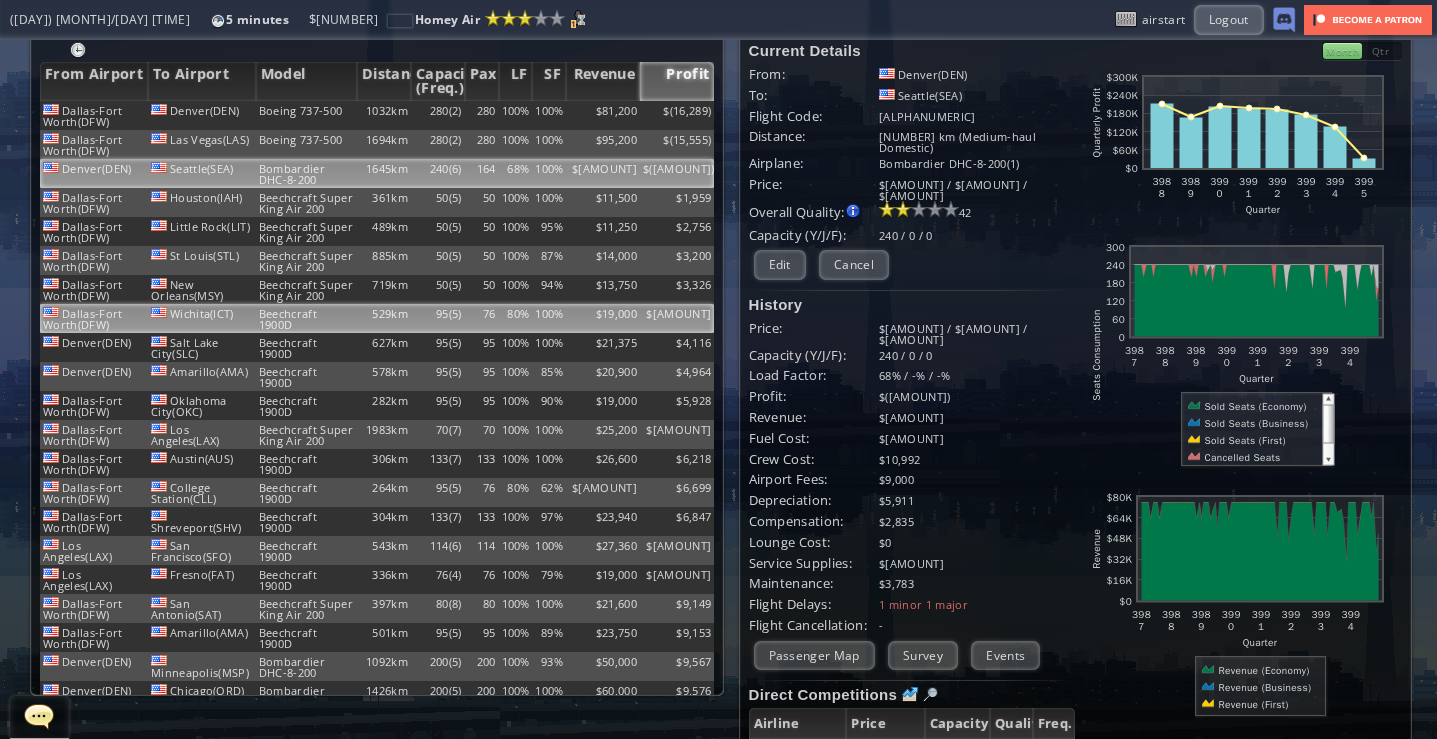 scroll, scrollTop: 0, scrollLeft: 0, axis: both 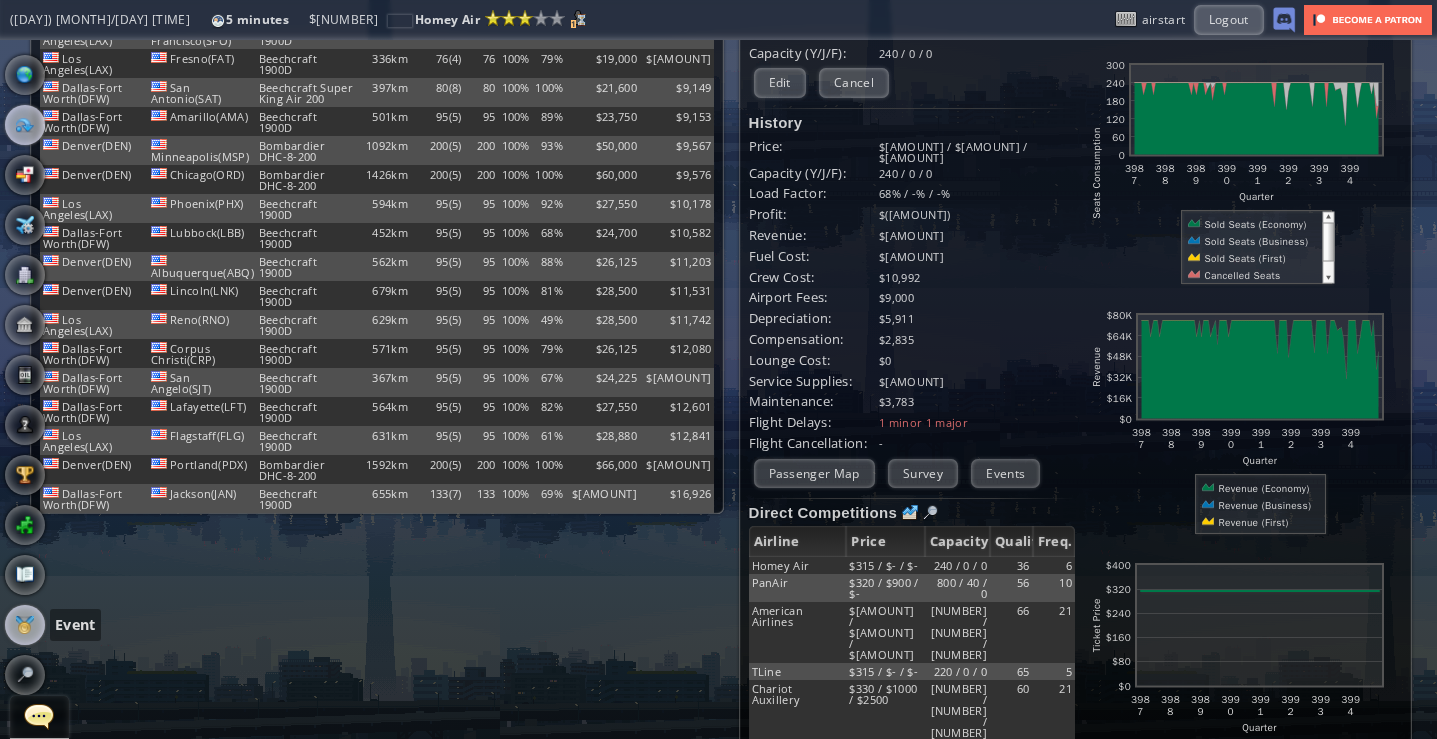 click at bounding box center (25, 625) 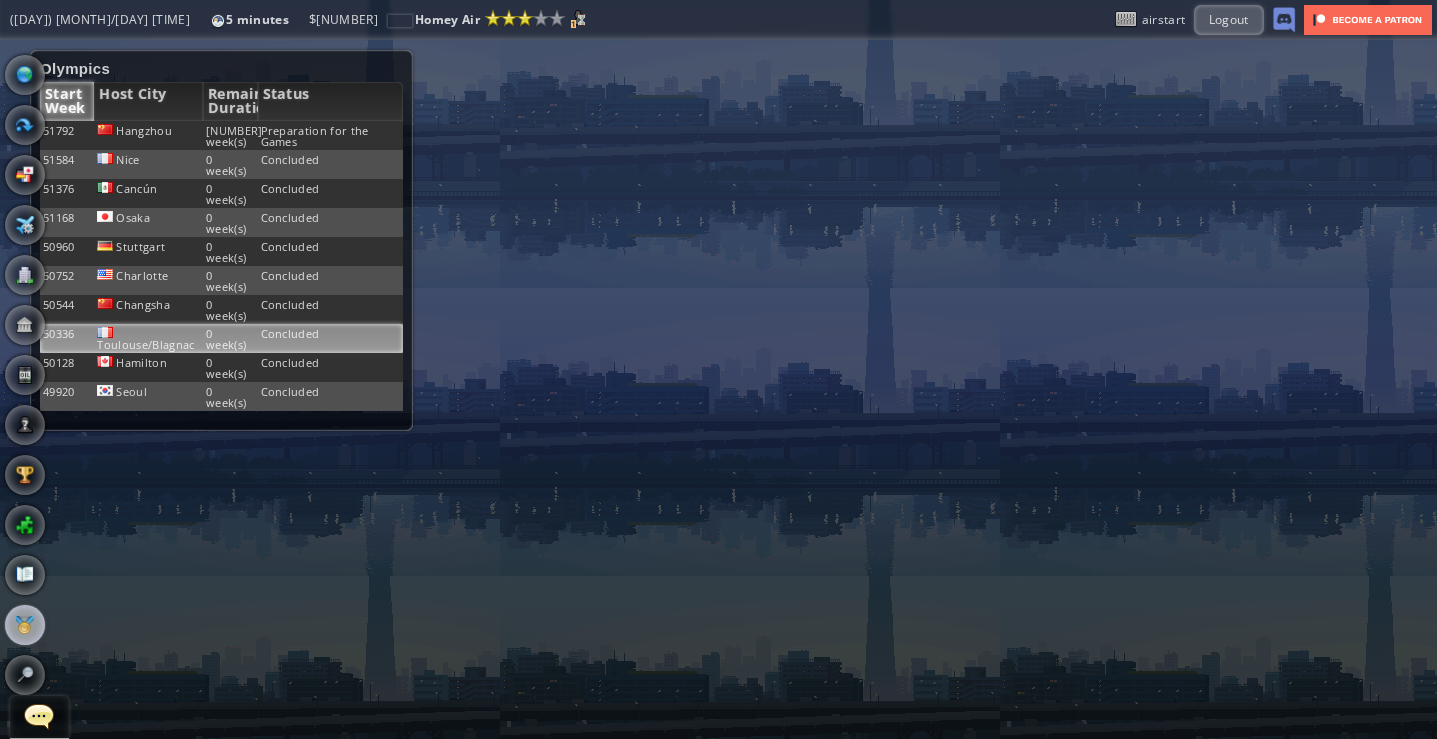 scroll, scrollTop: 0, scrollLeft: 0, axis: both 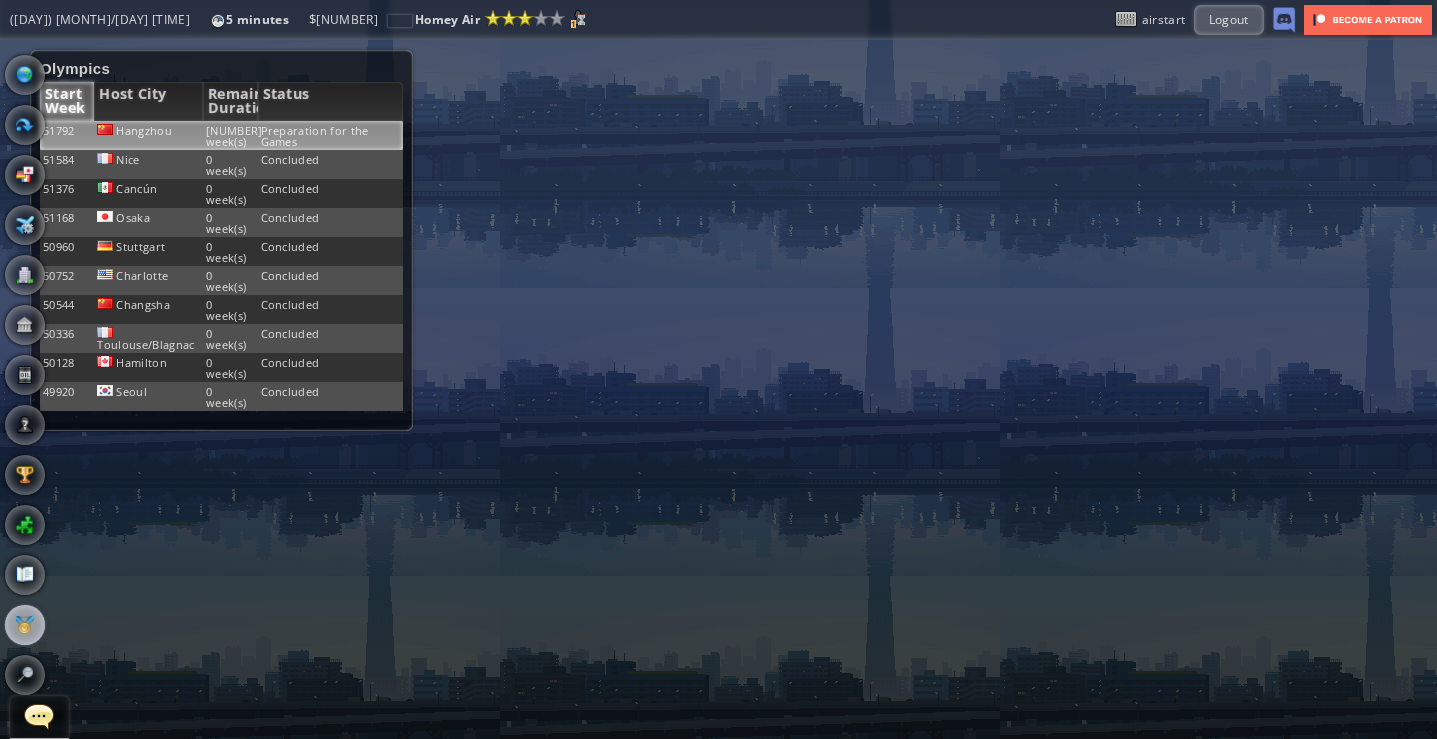 click on "[NUMBER] week(s)" at bounding box center [230, 135] 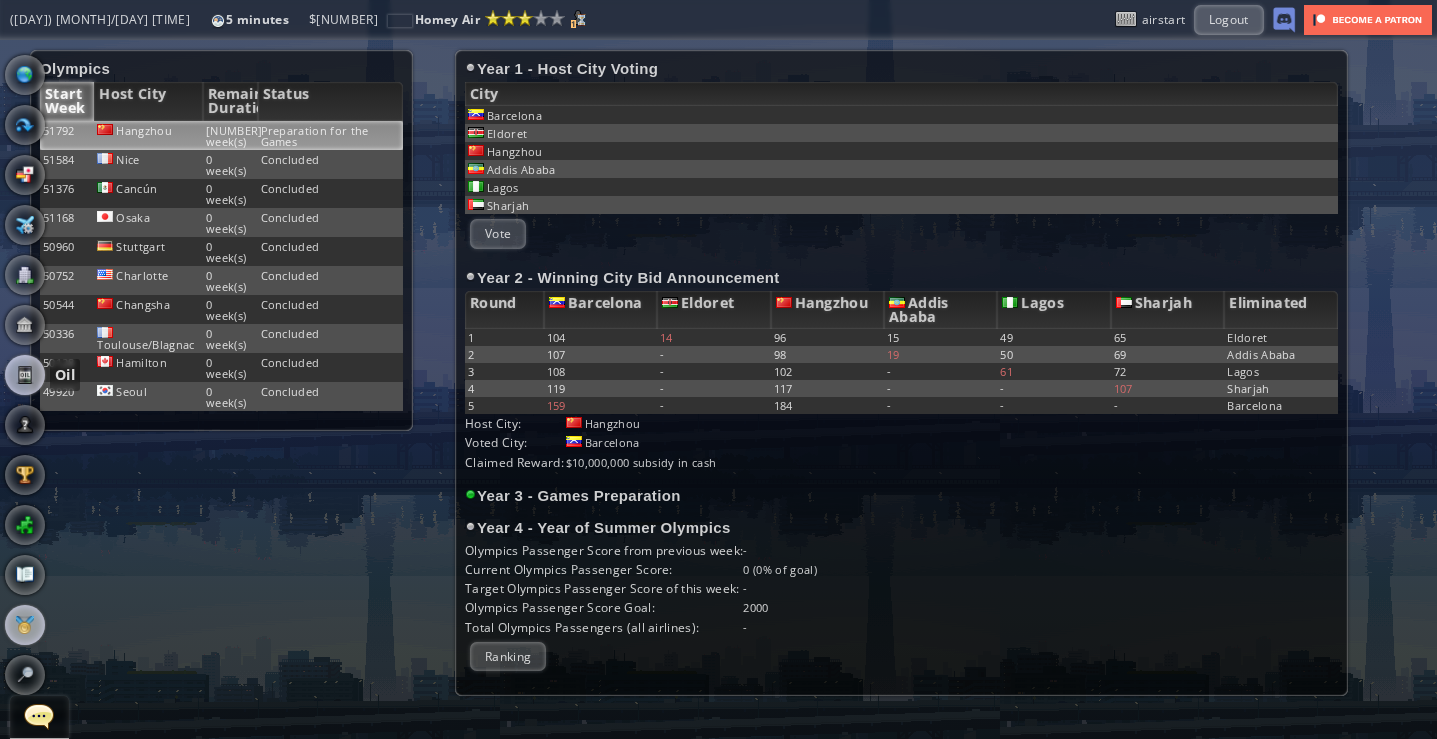 click at bounding box center (25, 375) 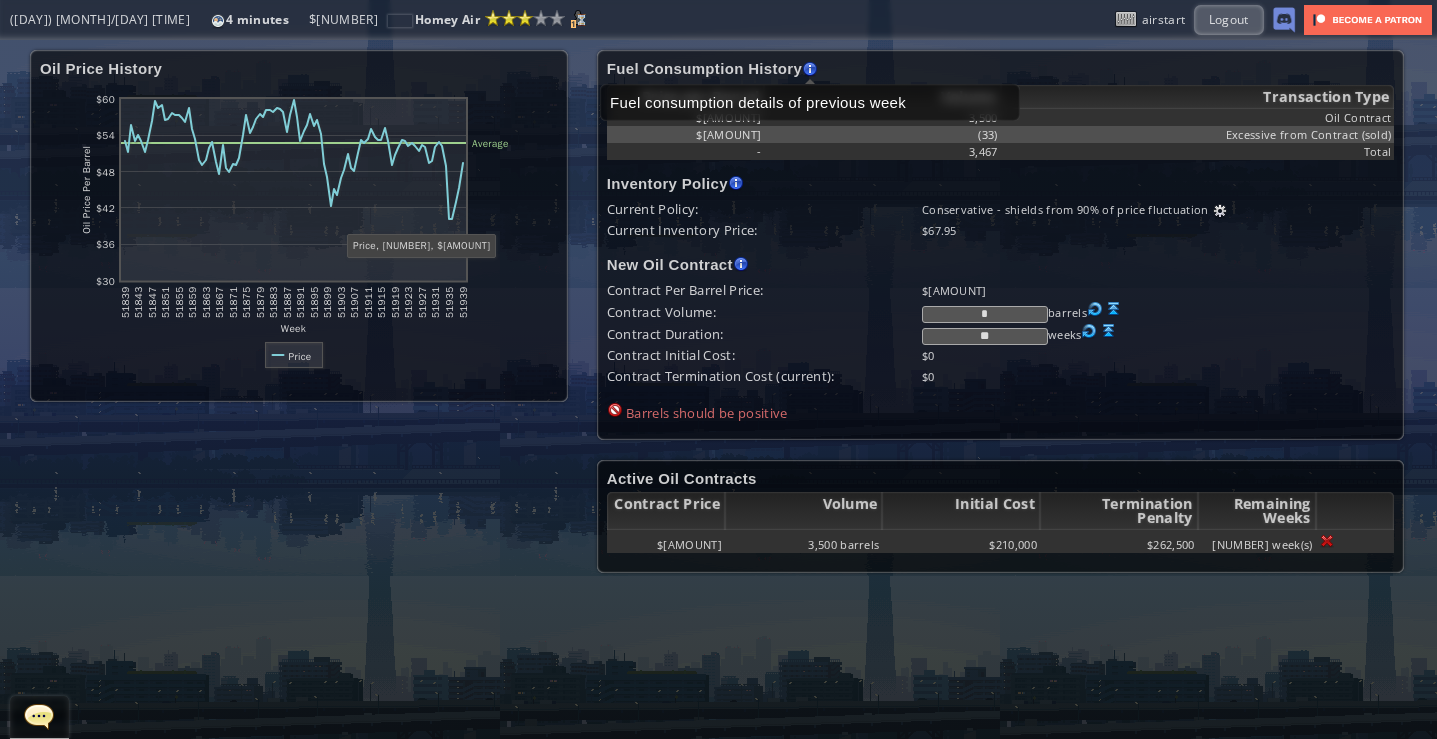 click at bounding box center (810, 69) 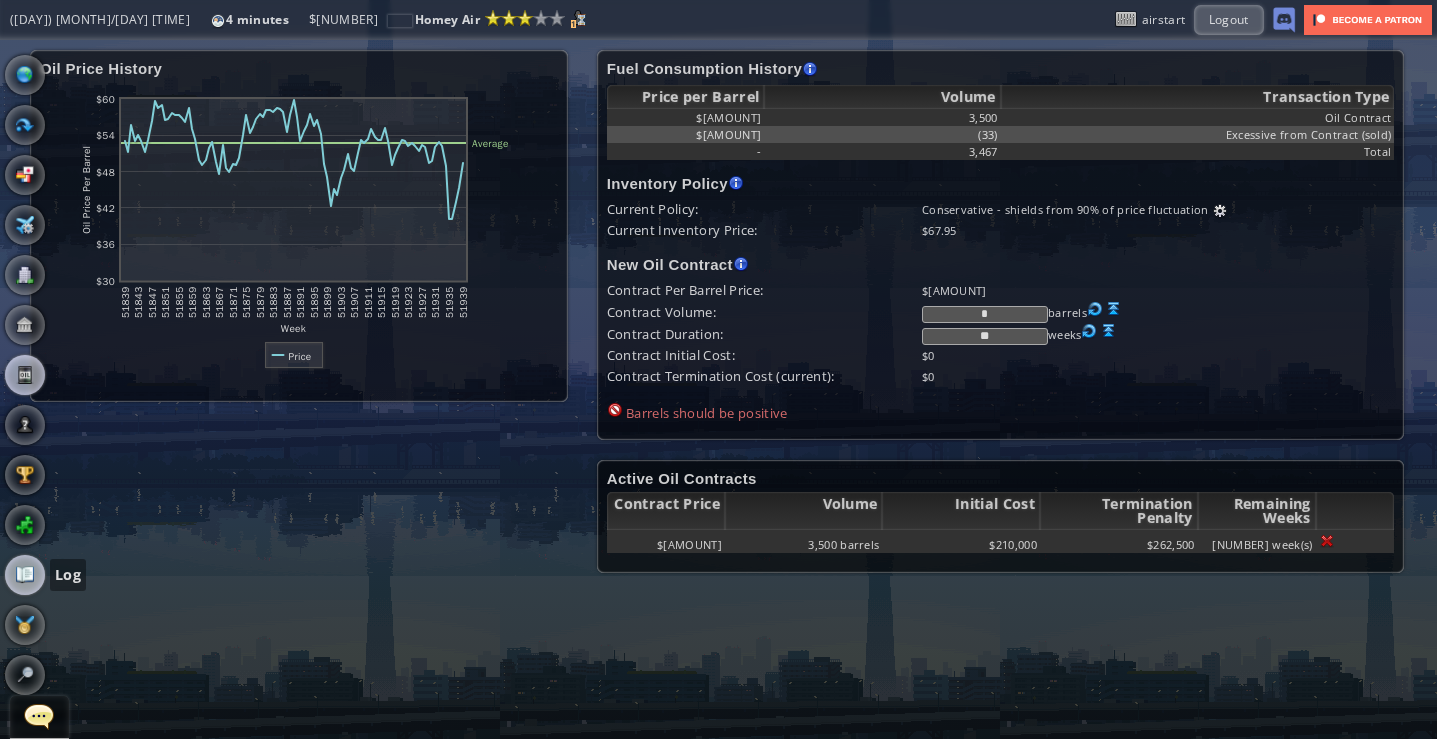 click at bounding box center [25, 575] 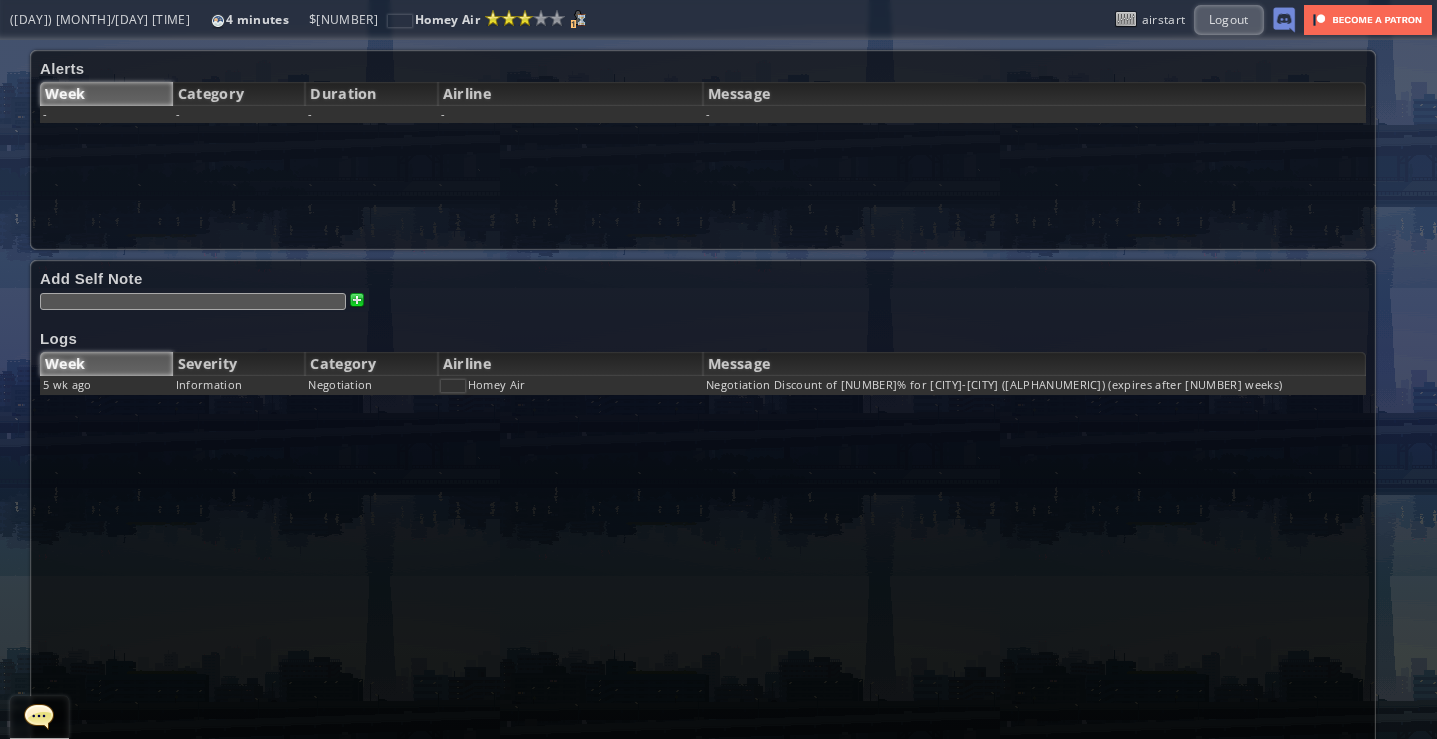 click on "5 wk ago" at bounding box center (106, 385) 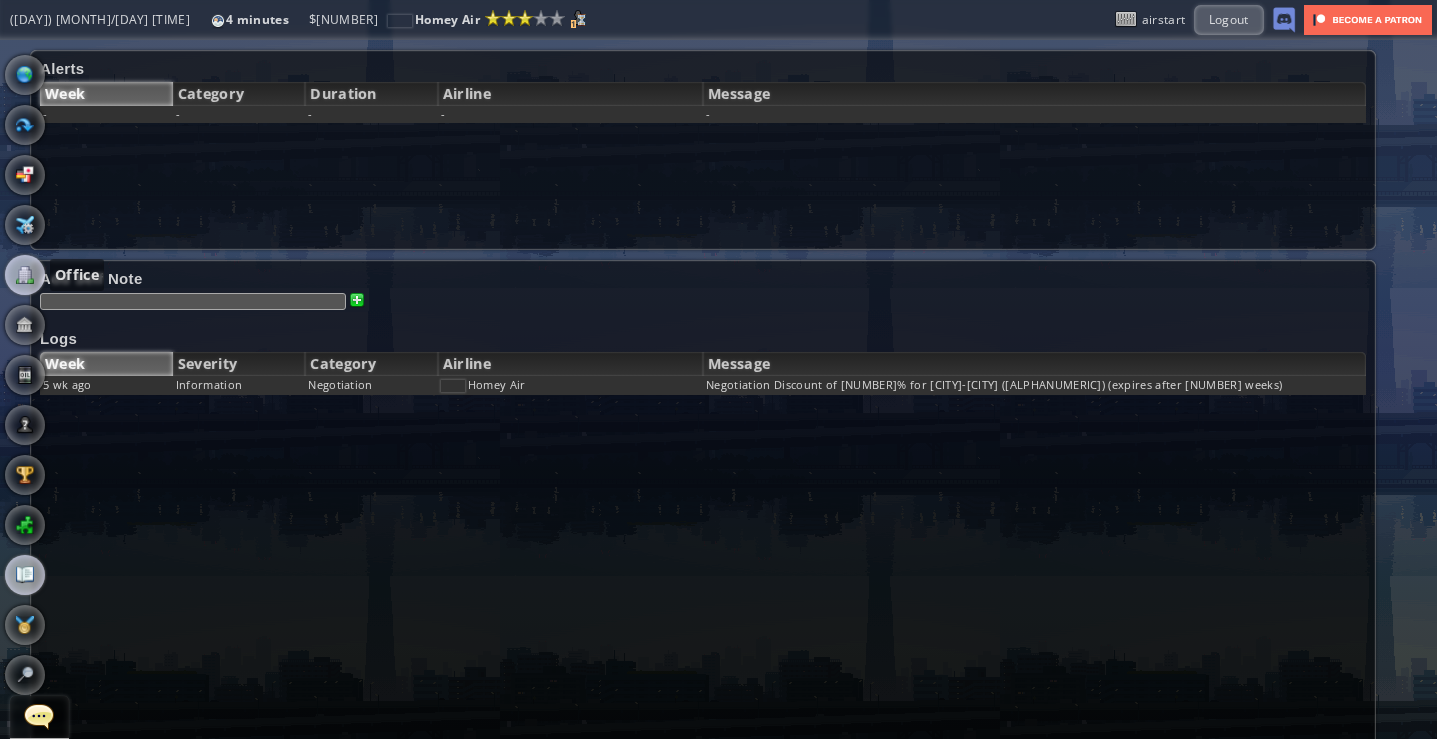 click at bounding box center [25, 275] 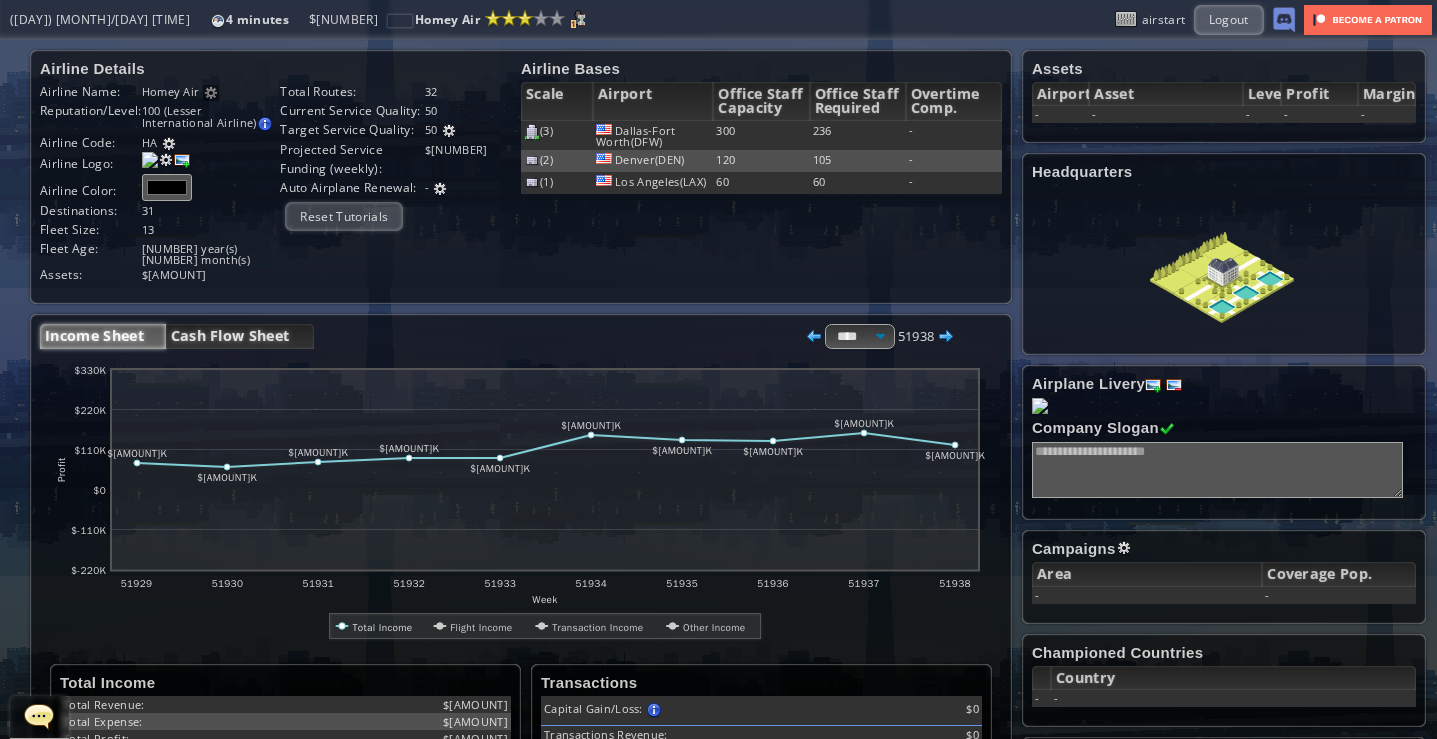 click on "Cash Flow Sheet" at bounding box center (240, 336) 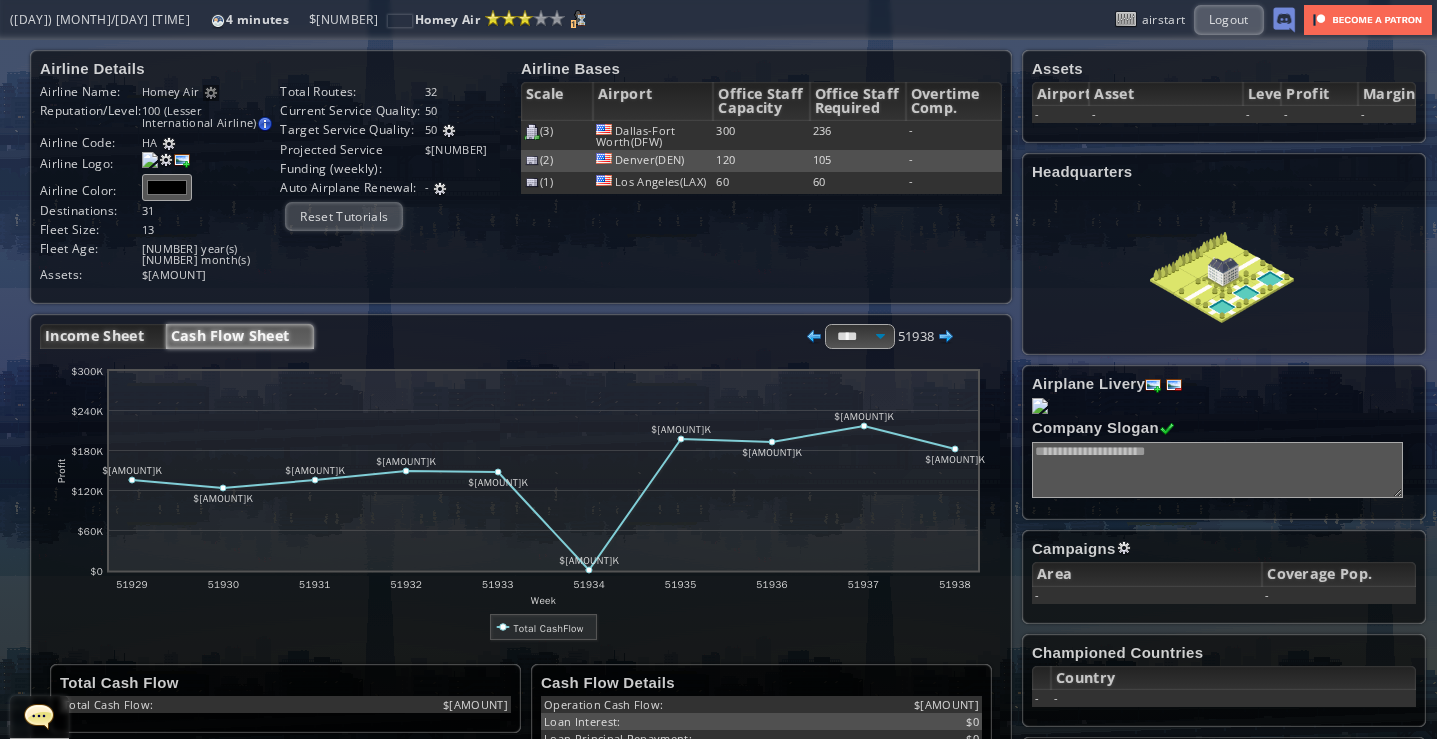 click on "Income Sheet" at bounding box center (103, 336) 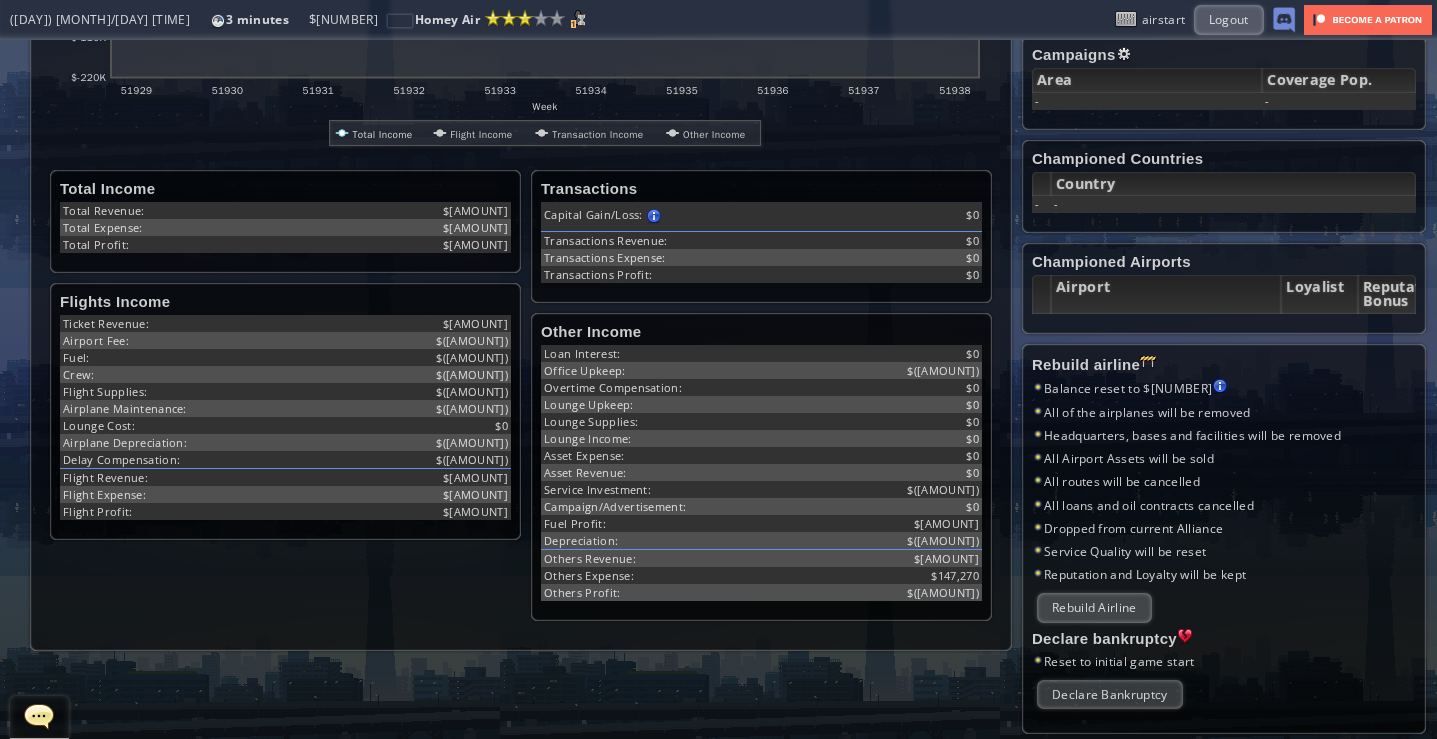 scroll, scrollTop: 0, scrollLeft: 0, axis: both 